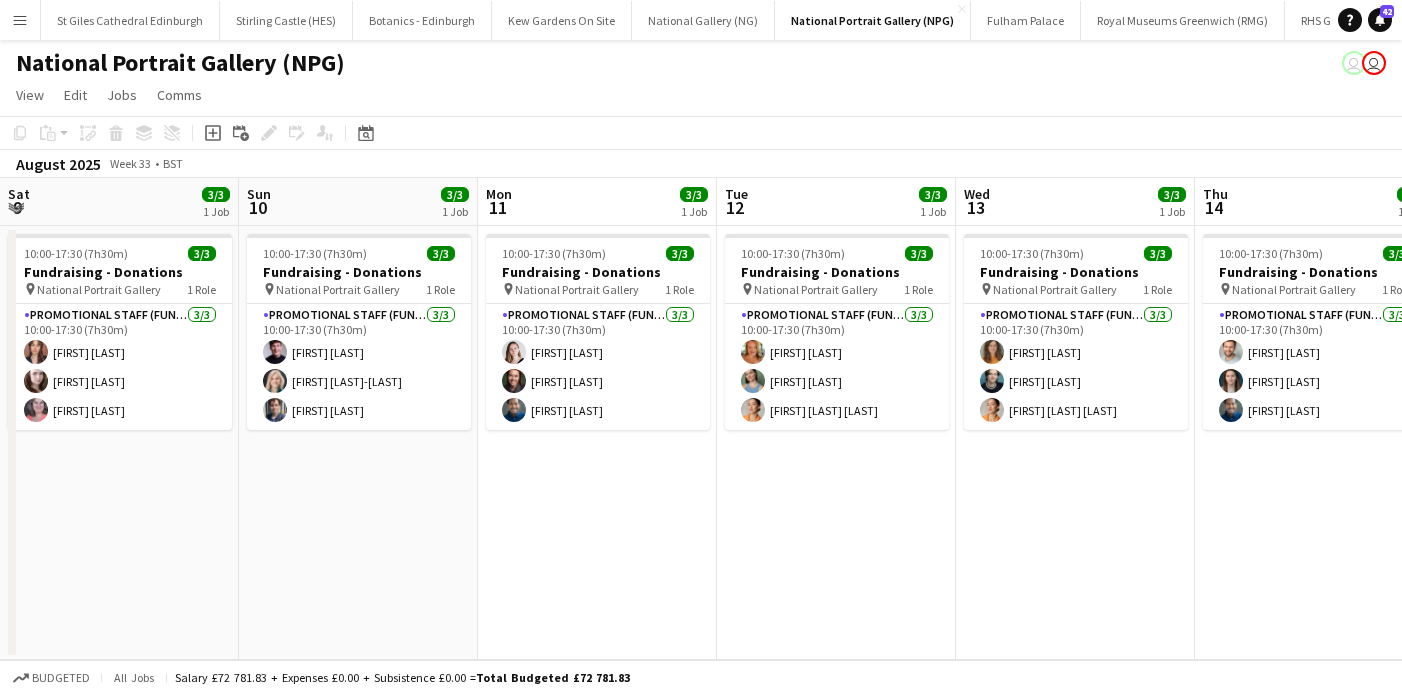 scroll, scrollTop: 0, scrollLeft: 0, axis: both 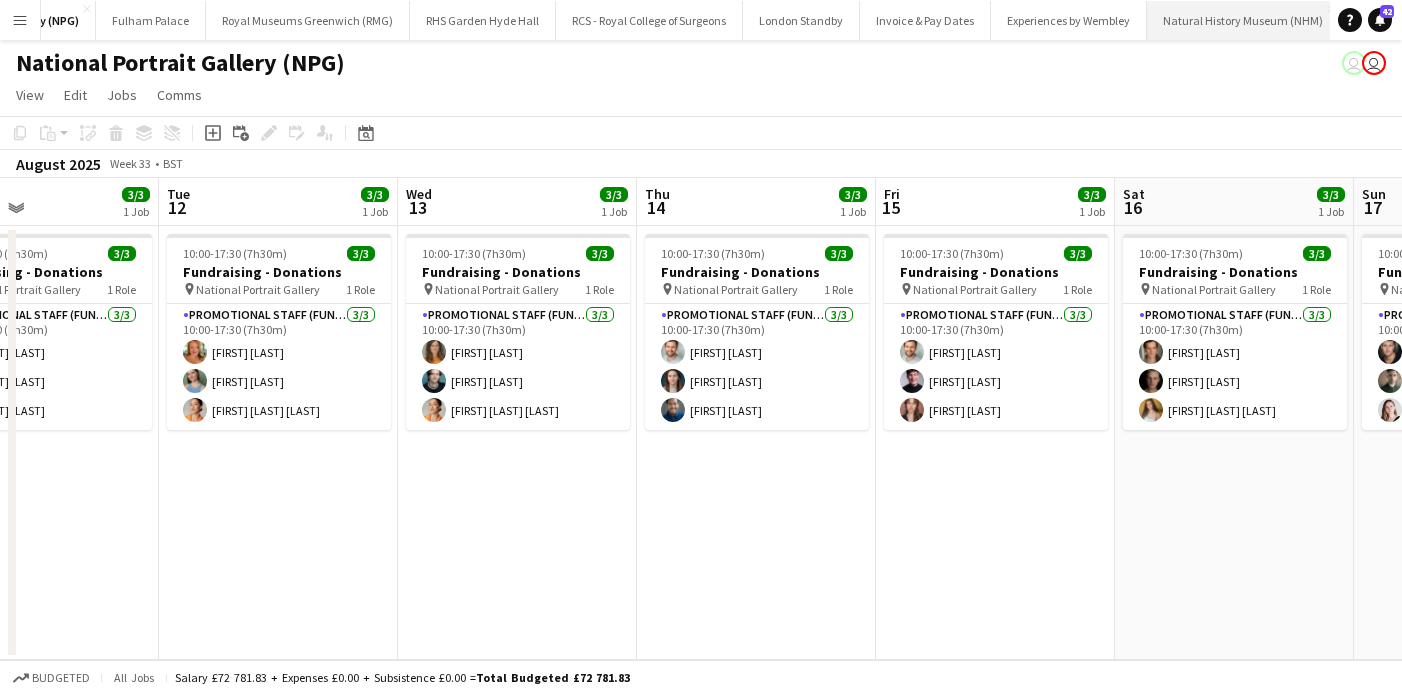 click on "Natural History Museum (NHM)
Close" at bounding box center (1243, 20) 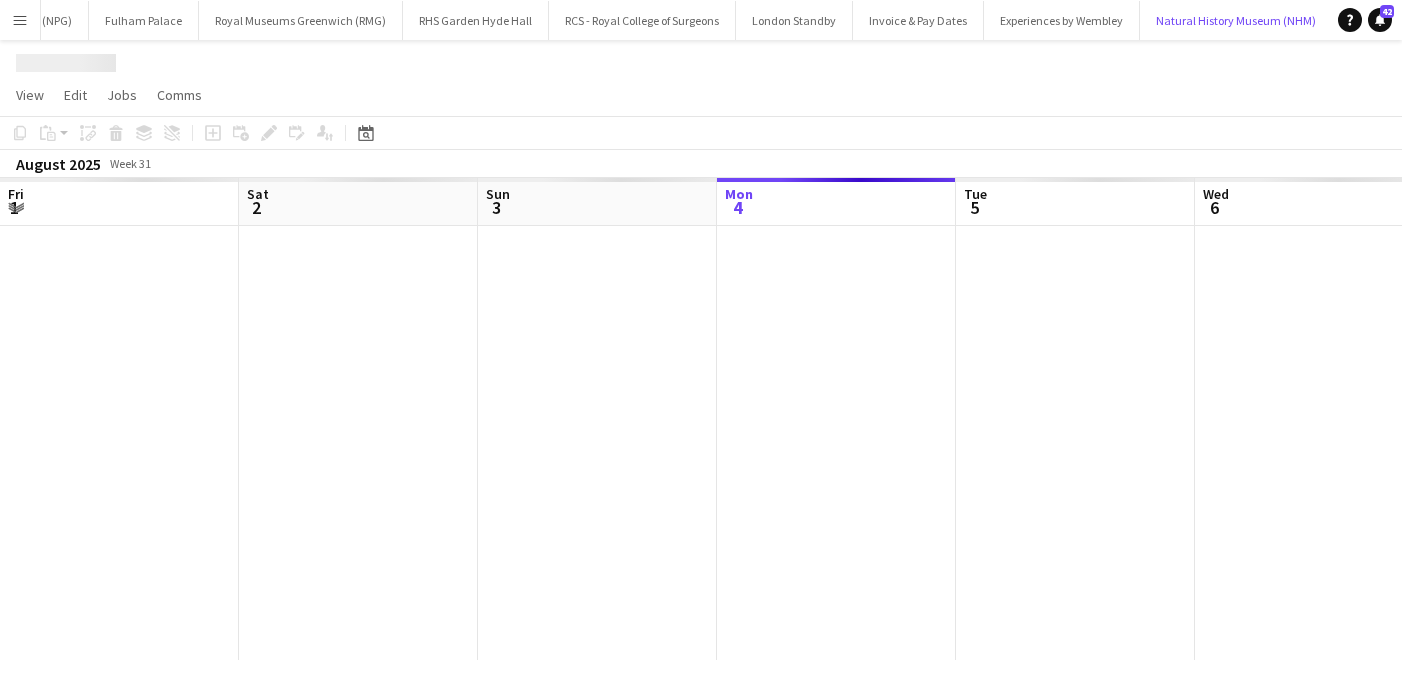 scroll, scrollTop: 0, scrollLeft: 870, axis: horizontal 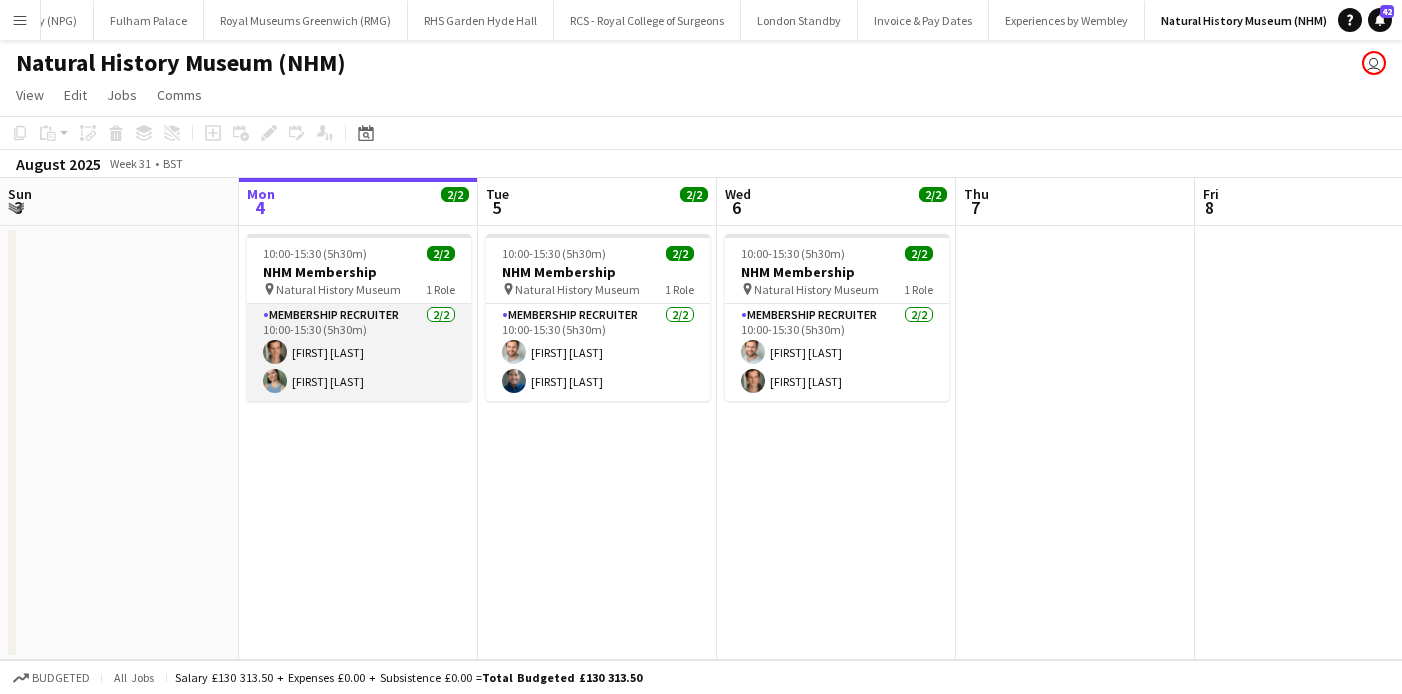 click on "Membership Recruiter   2/2   10:00-15:30 (5h30m)
[FIRST] [LAST] [FIRST] [LAST]" at bounding box center (359, 352) 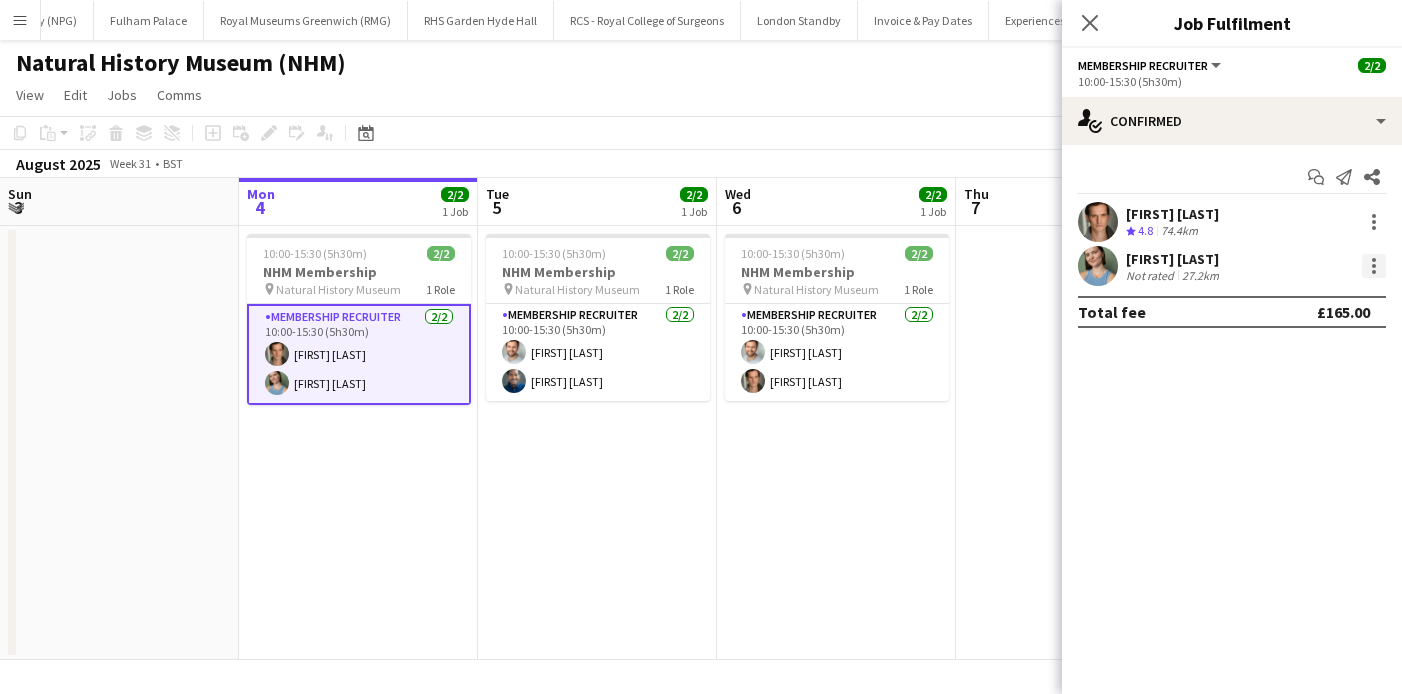 click at bounding box center (1374, 266) 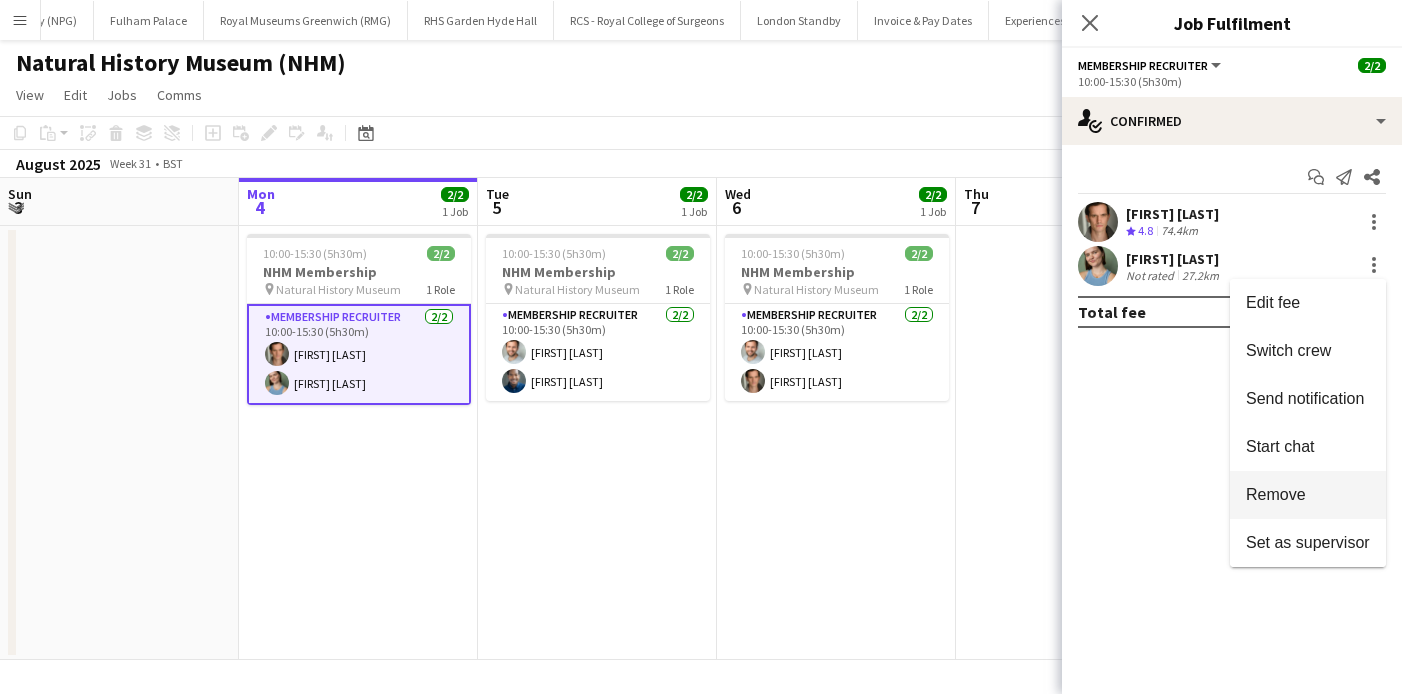 click on "Remove" at bounding box center [1308, 495] 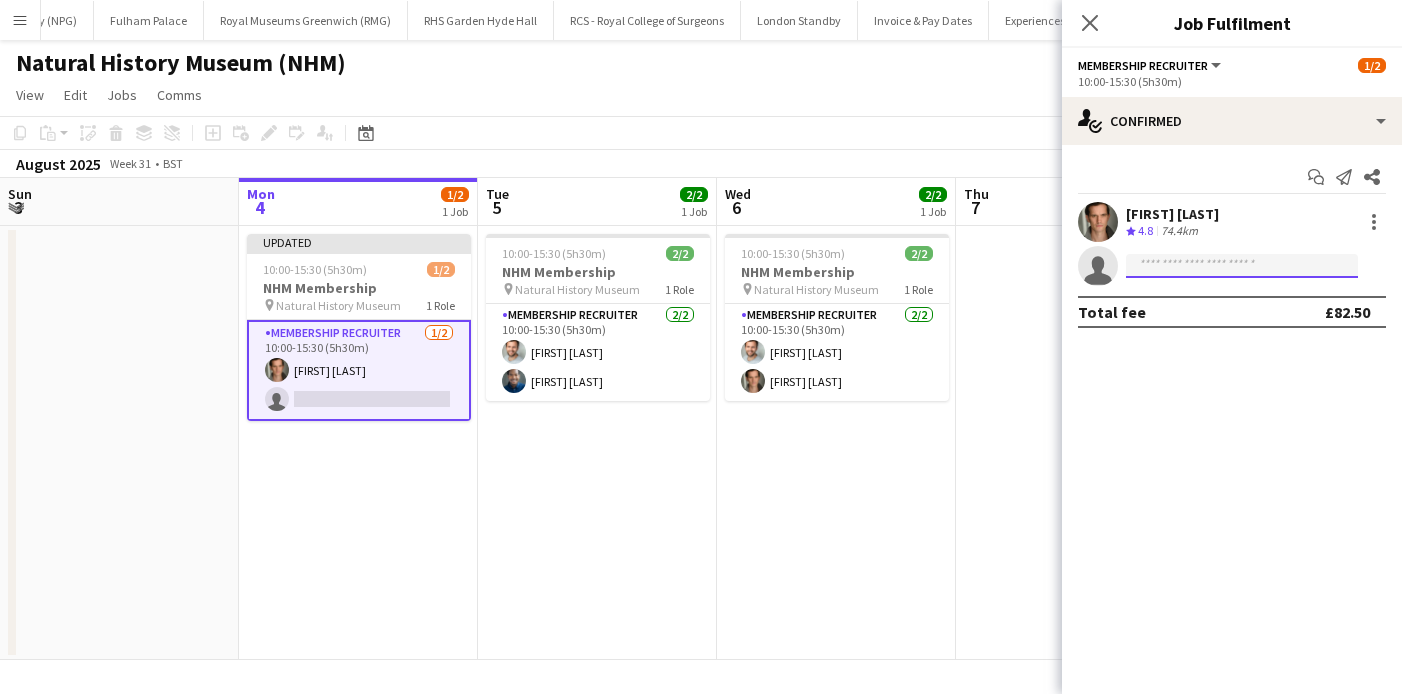 click 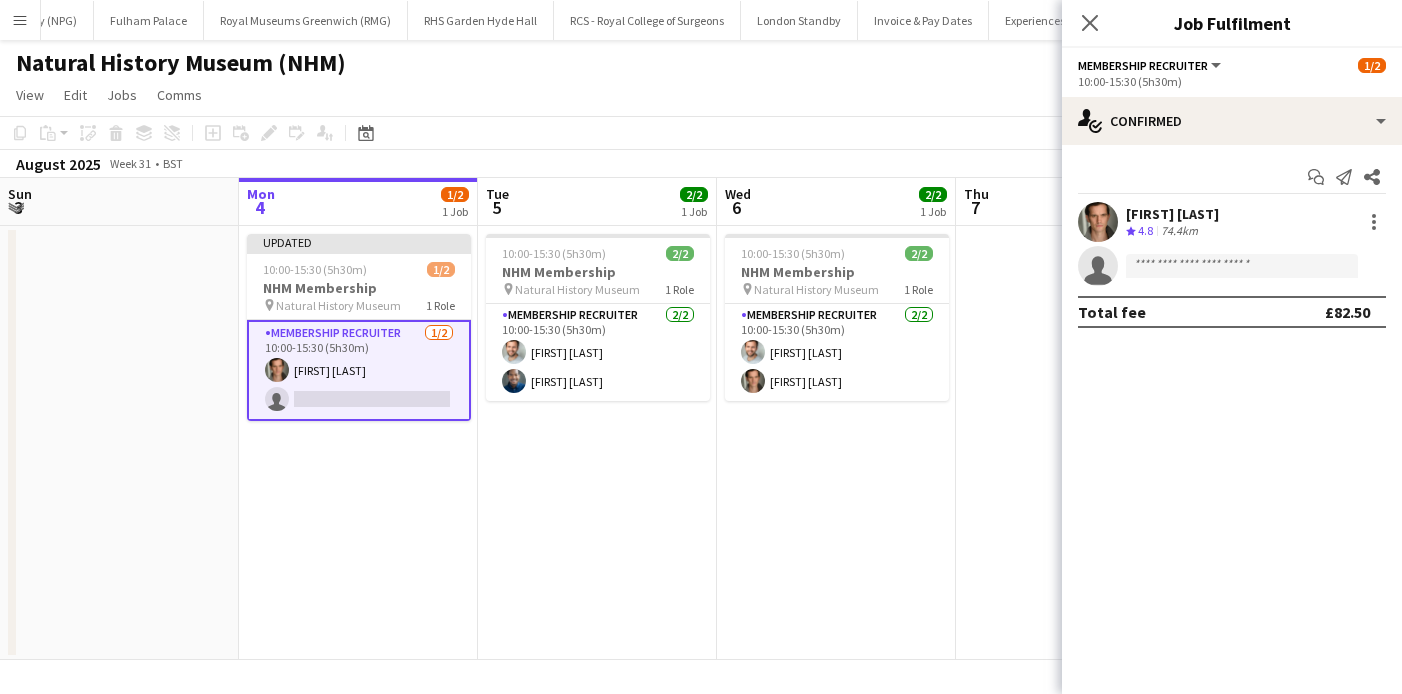 click on "Updated   10:00-15:30 (5h30m)    1/2   NHM Membership
pin
Natural History Museum    1 Role   Membership Recruiter   1/2   10:00-15:30 (5h30m)
[FIRST] [LAST]
single-neutral-actions" at bounding box center [358, 443] 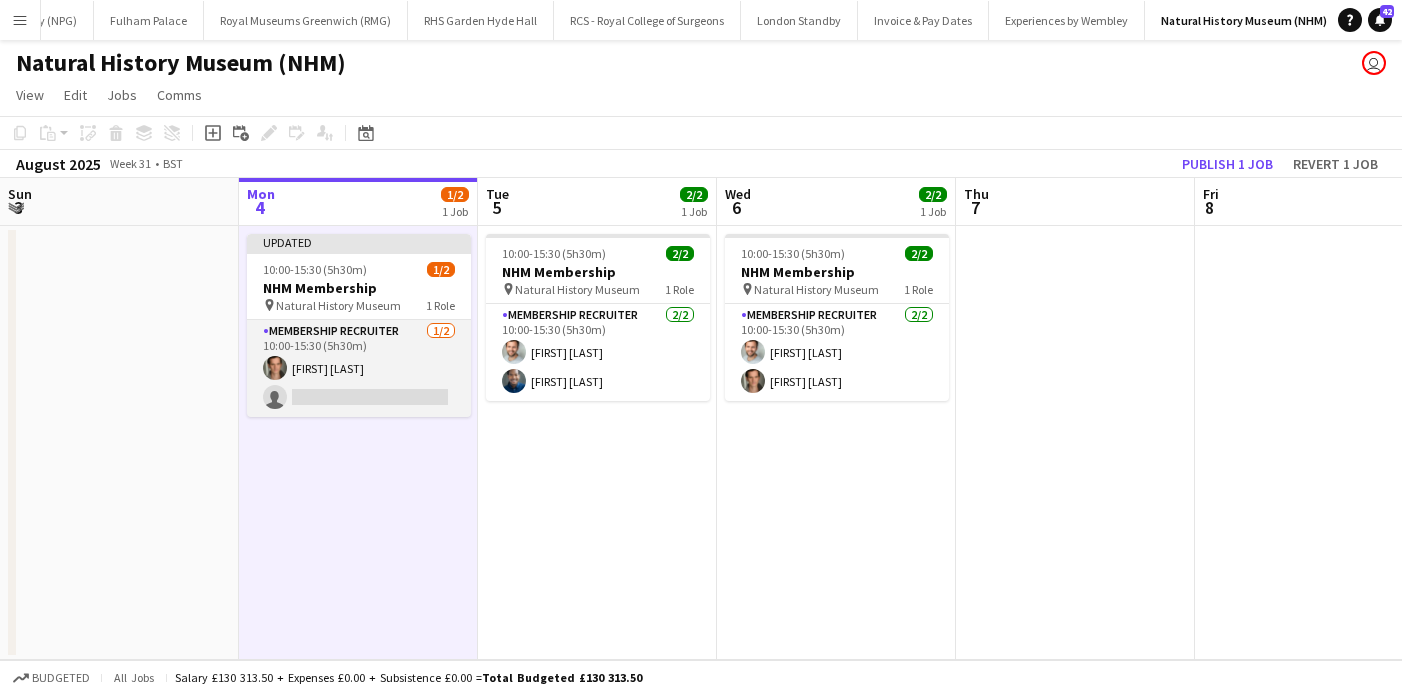 click on "Membership Recruiter   1/2   10:00-15:30 (5h30m)
[FIRST] [LAST]
single-neutral-actions" at bounding box center [359, 368] 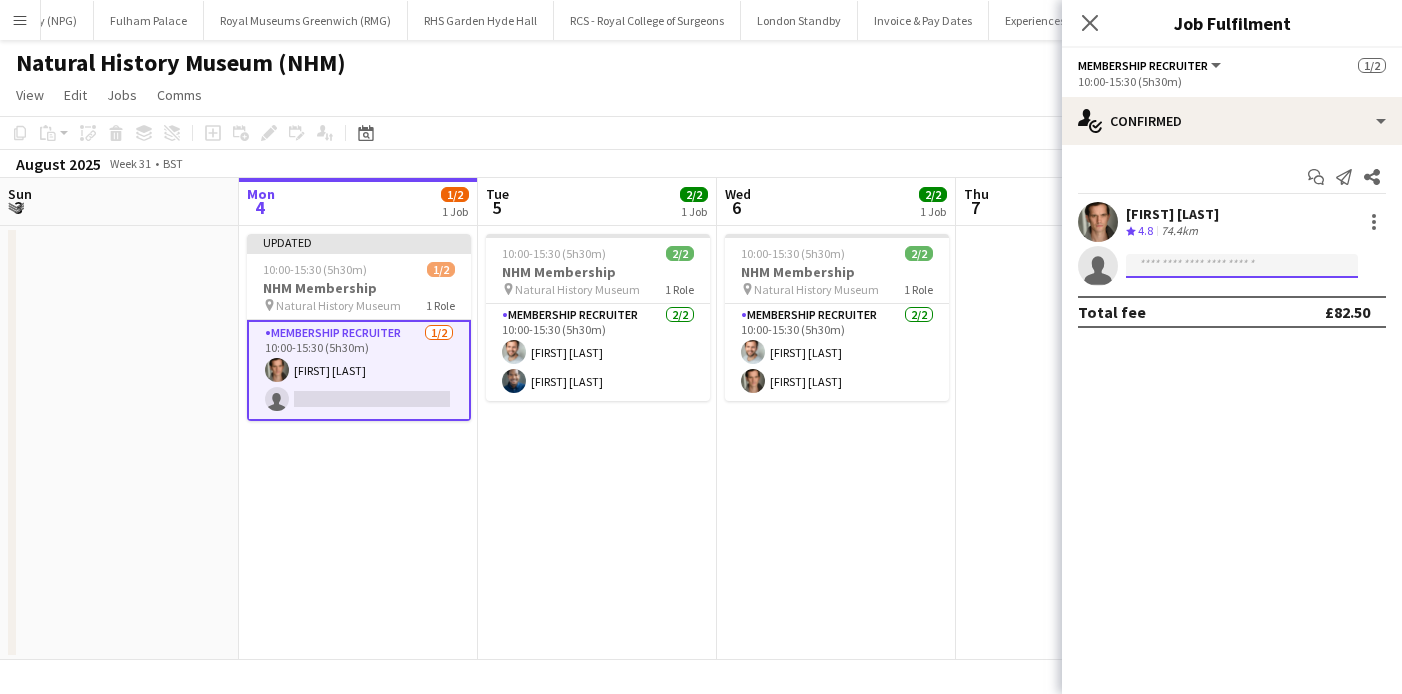 click 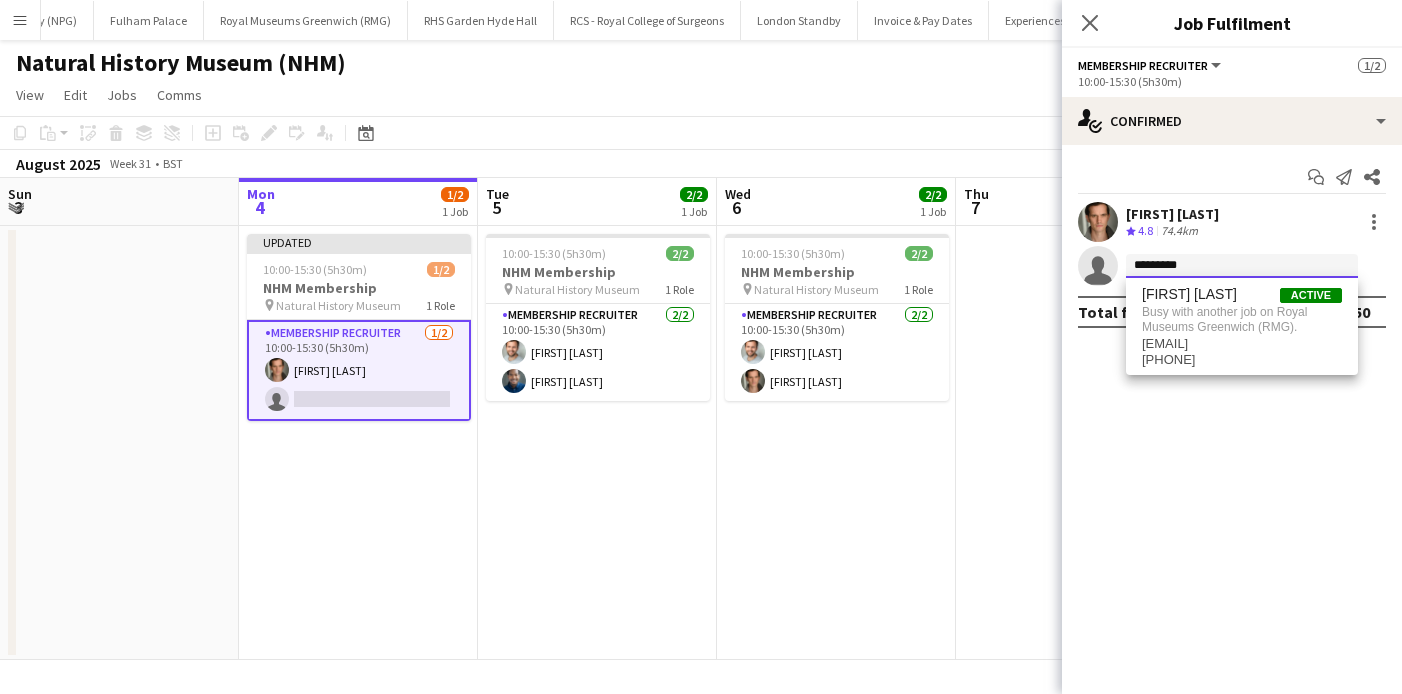 type on "*********" 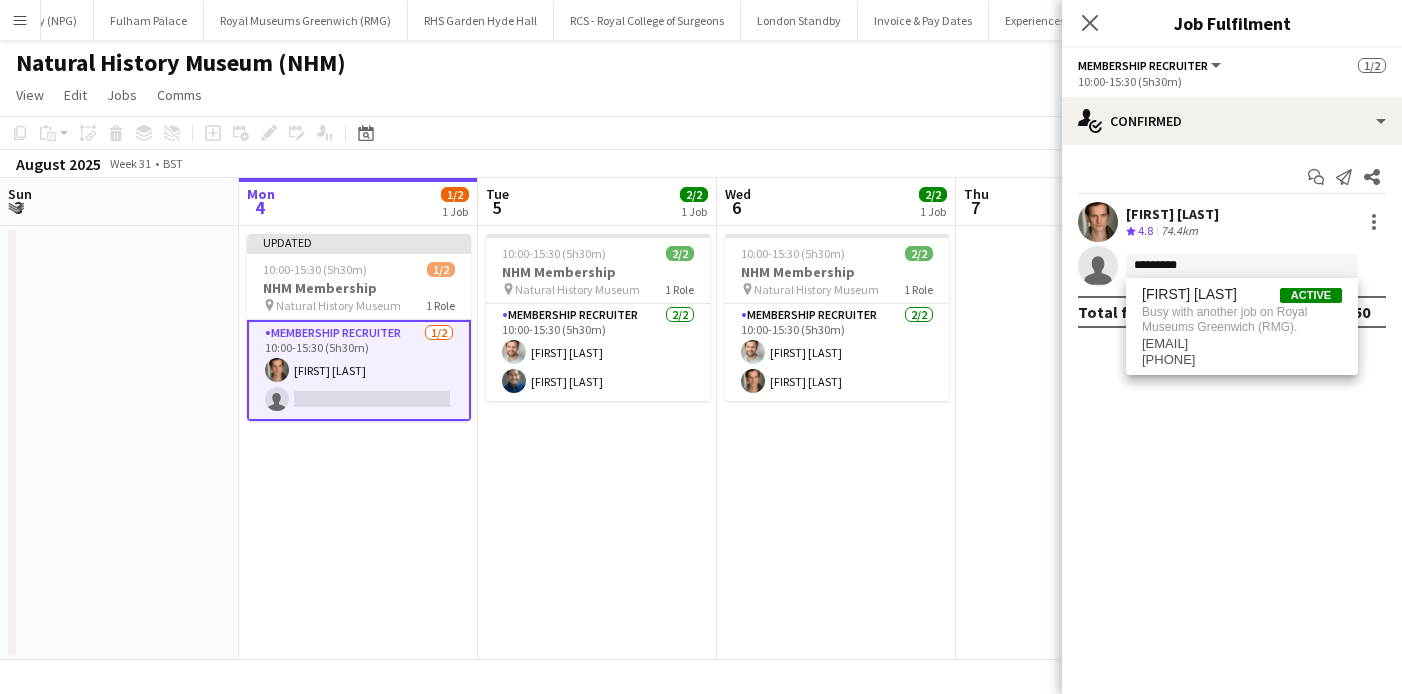 click on "Updated   10:00-15:30 (5h30m)    1/2   NHM Membership
pin
Natural History Museum    1 Role   Membership Recruiter   1/2   10:00-15:30 (5h30m)
[FIRST] [LAST]
single-neutral-actions" at bounding box center (358, 443) 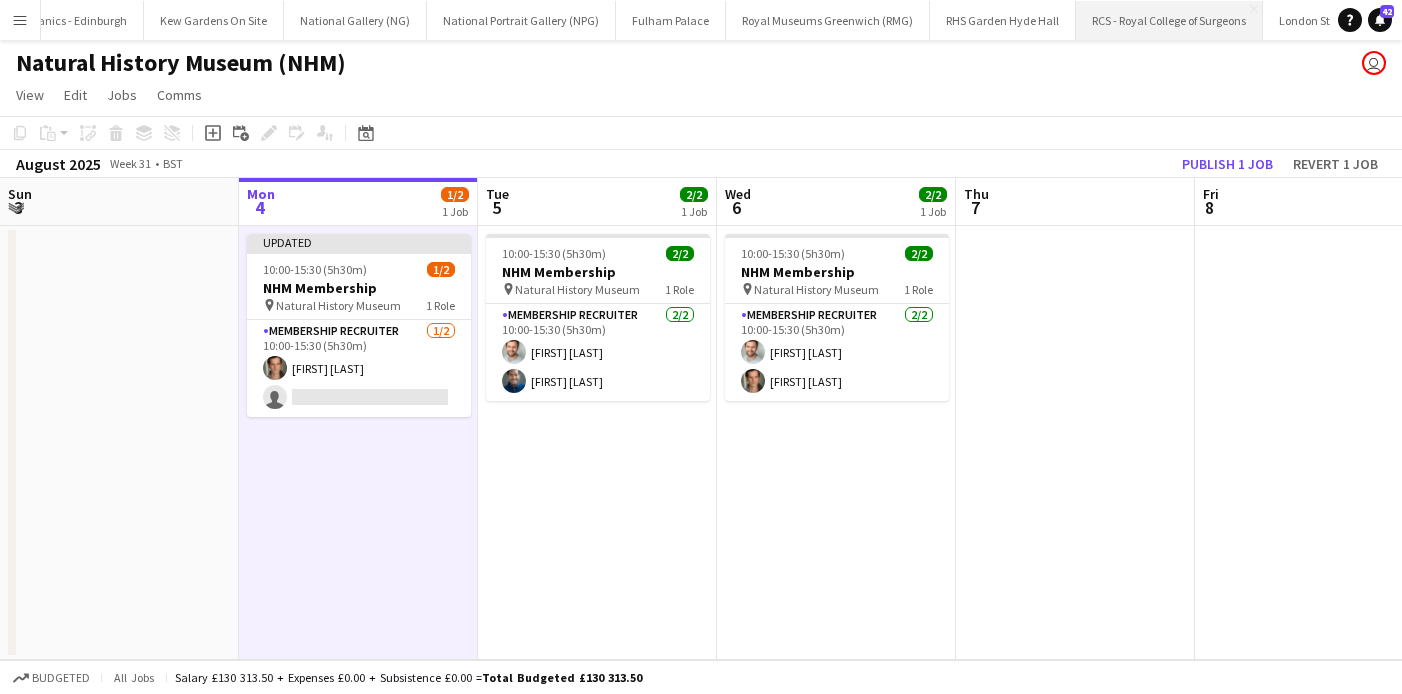scroll, scrollTop: 0, scrollLeft: 270, axis: horizontal 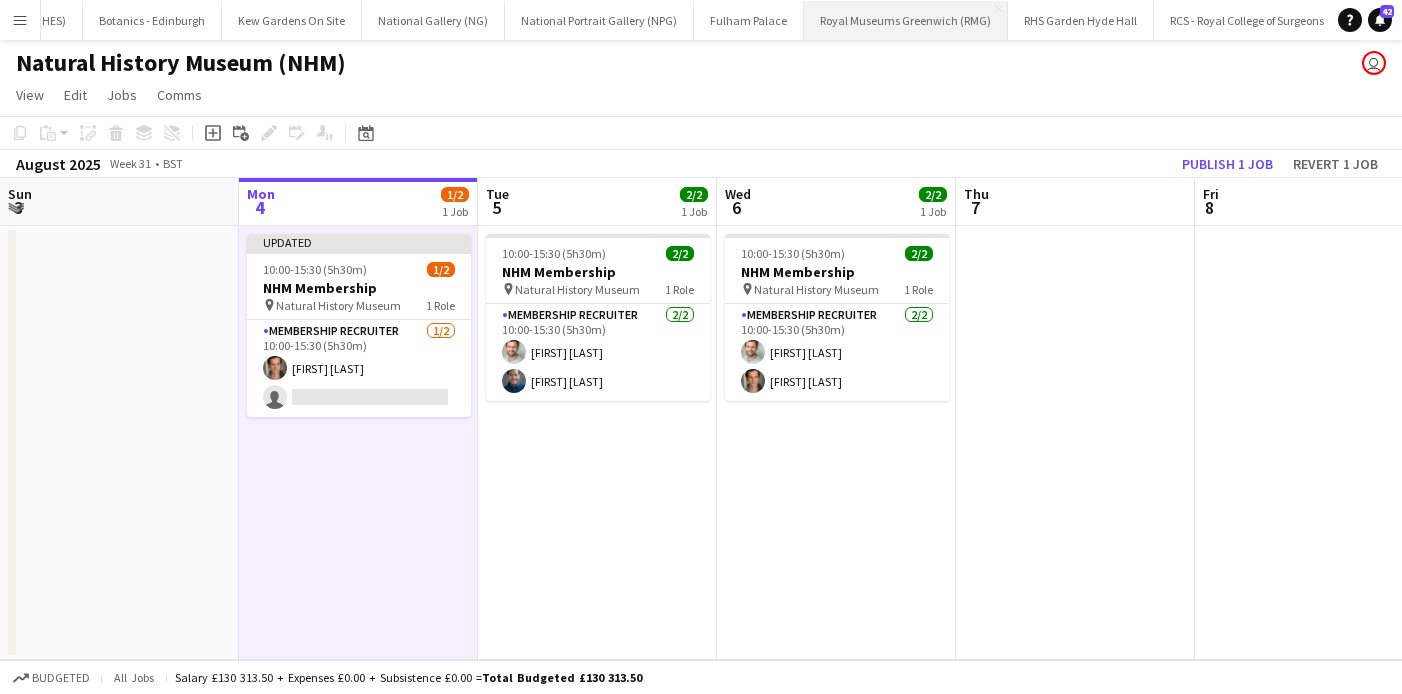 click on "Royal Museums Greenwich (RMG)
Close" at bounding box center [906, 20] 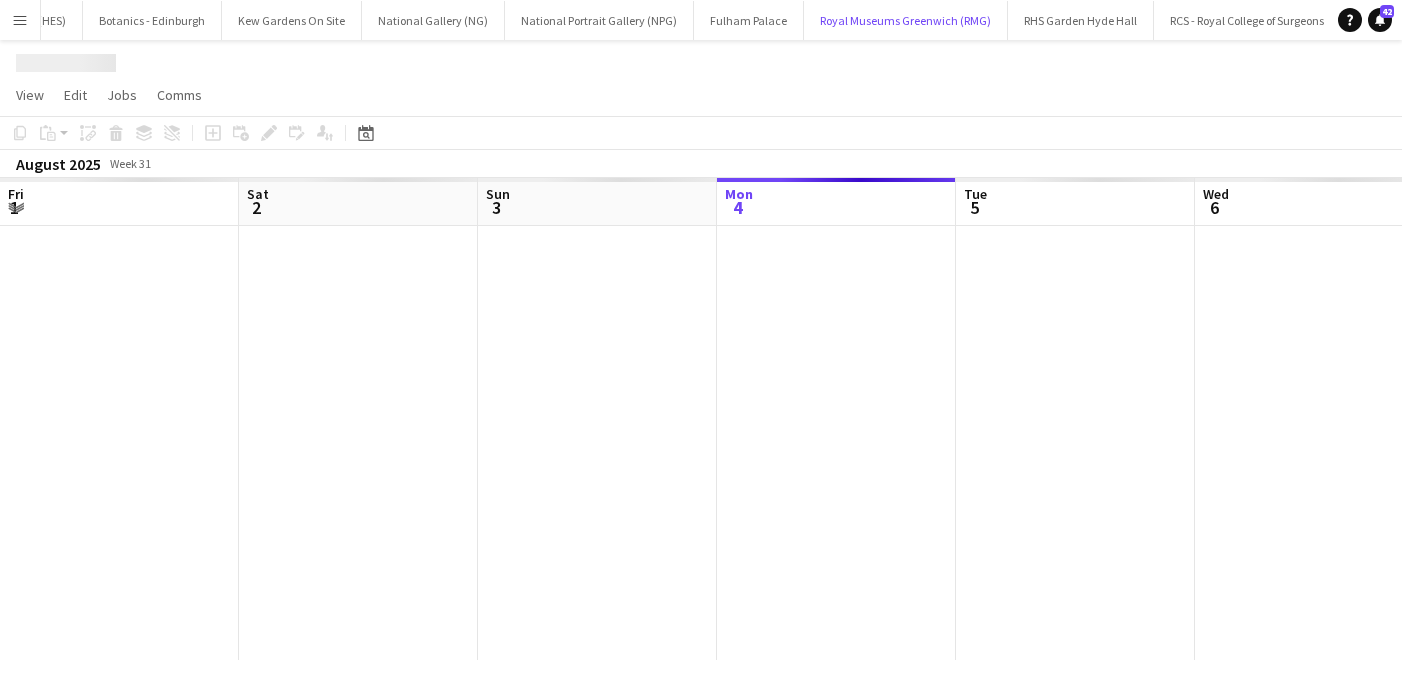 scroll, scrollTop: 0, scrollLeft: 478, axis: horizontal 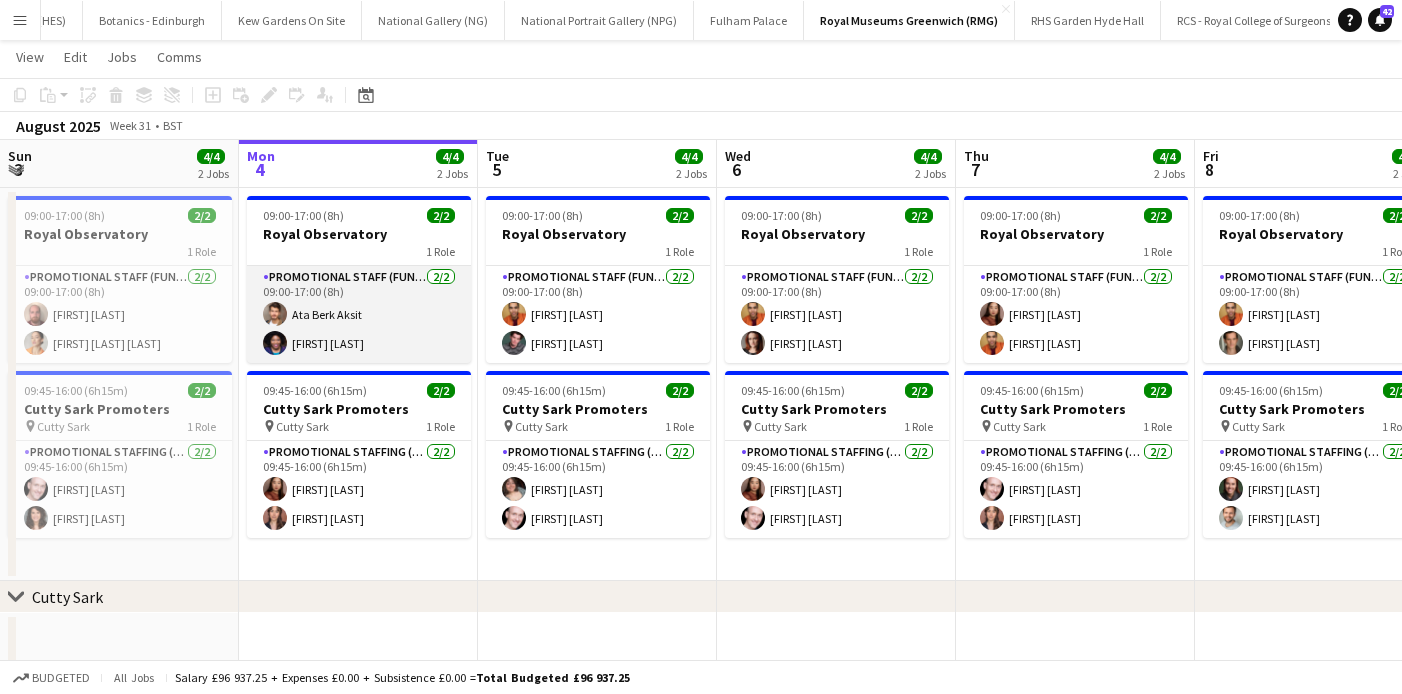 click on "Promotional Staff (Fundraiser)   2/2   09:00-17:00 (8h)
[FIRST] [LAST] [FIRST] [LAST]" at bounding box center [359, 314] 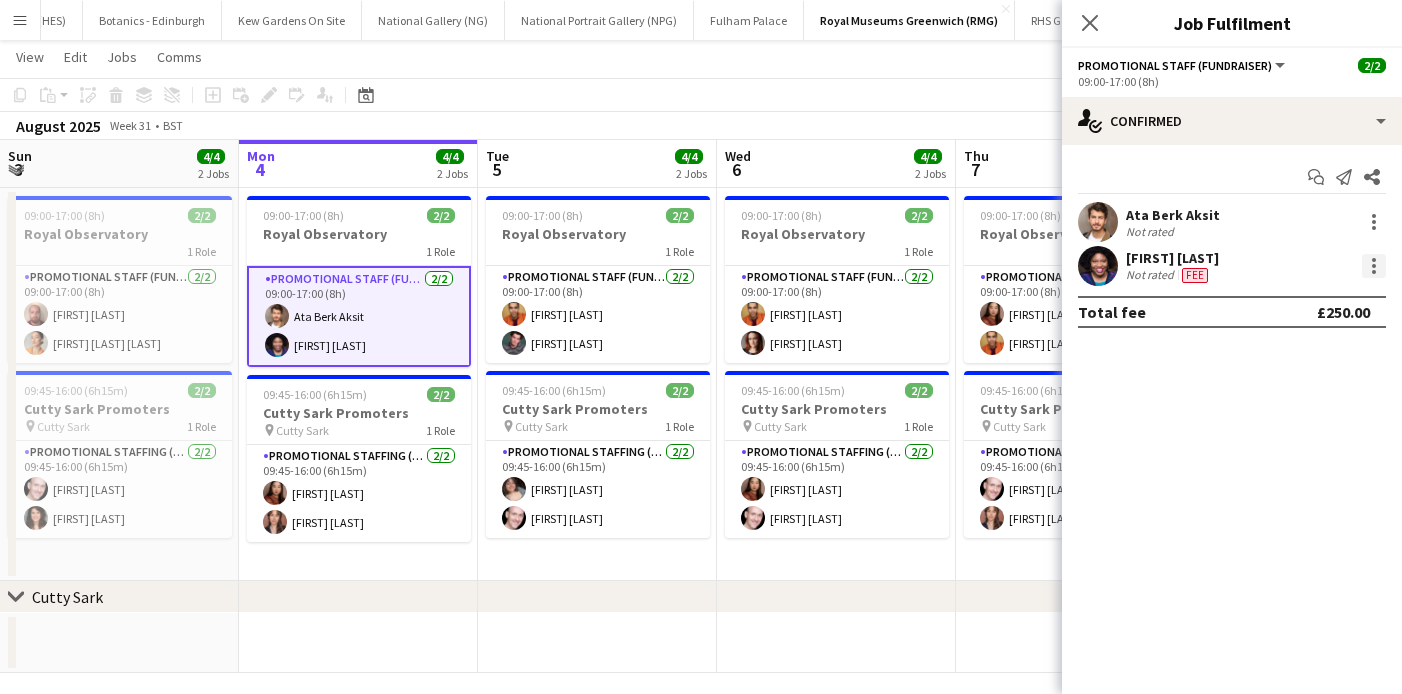 click at bounding box center [1374, 266] 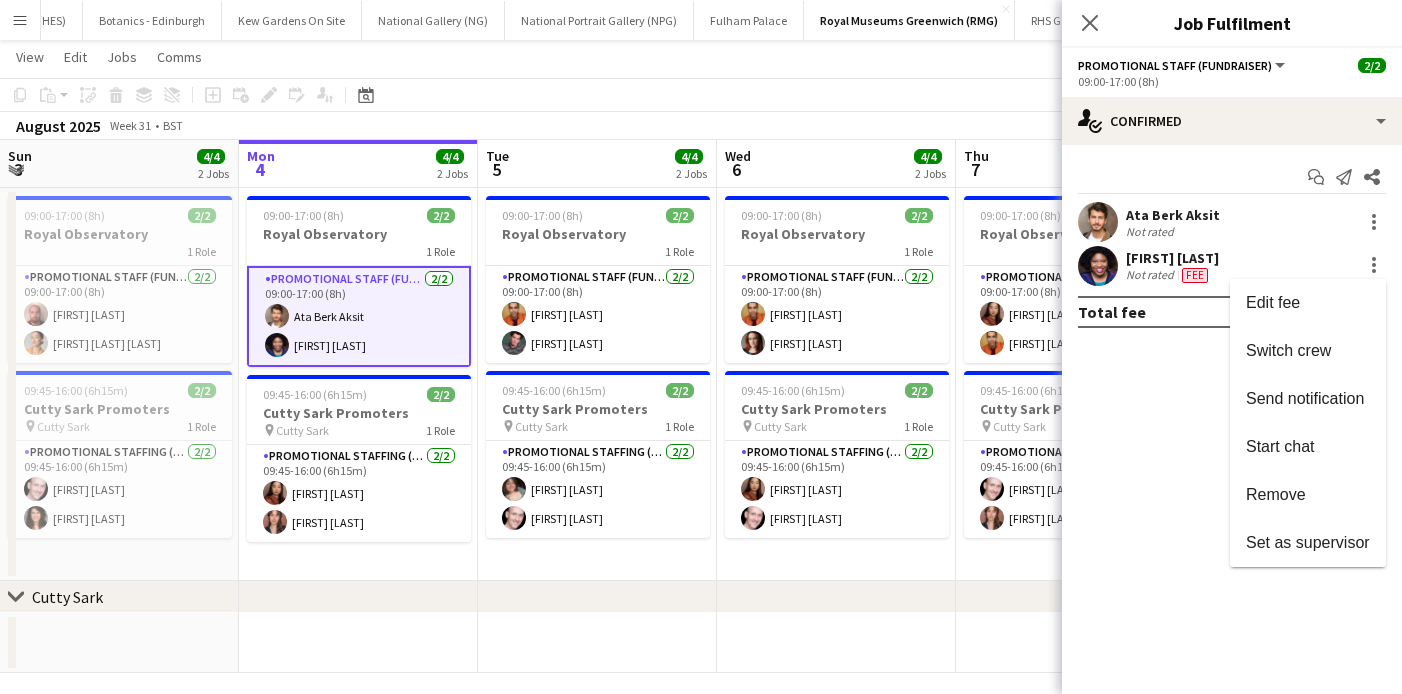 click at bounding box center [701, 347] 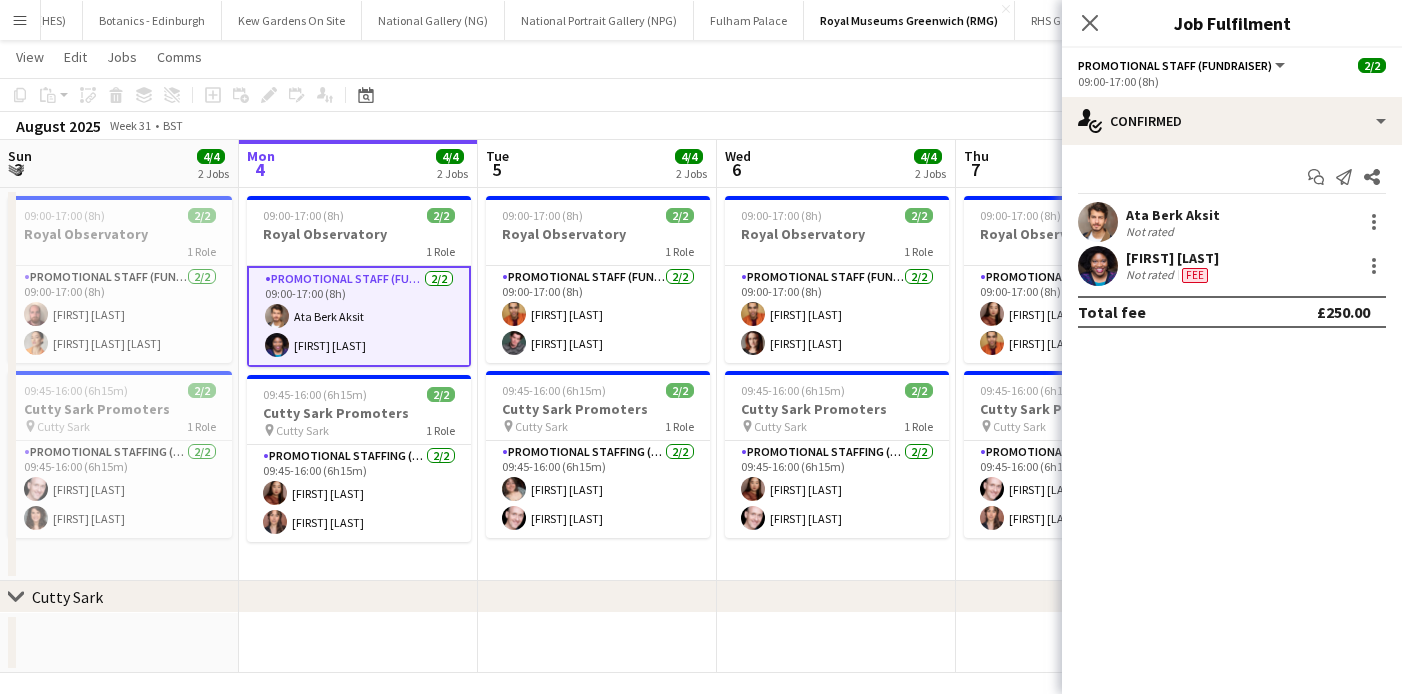 click on "[FIRST] [LAST]" at bounding box center [1172, 258] 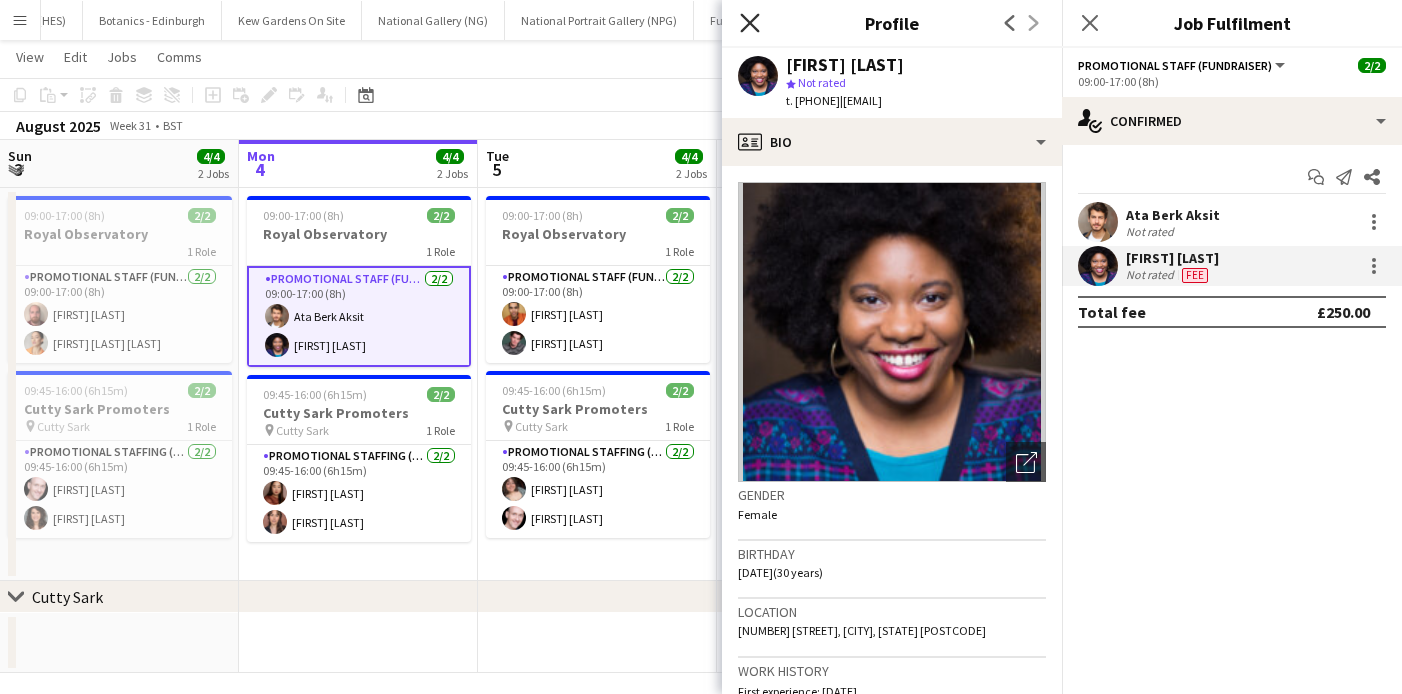 click on "Close pop-in" 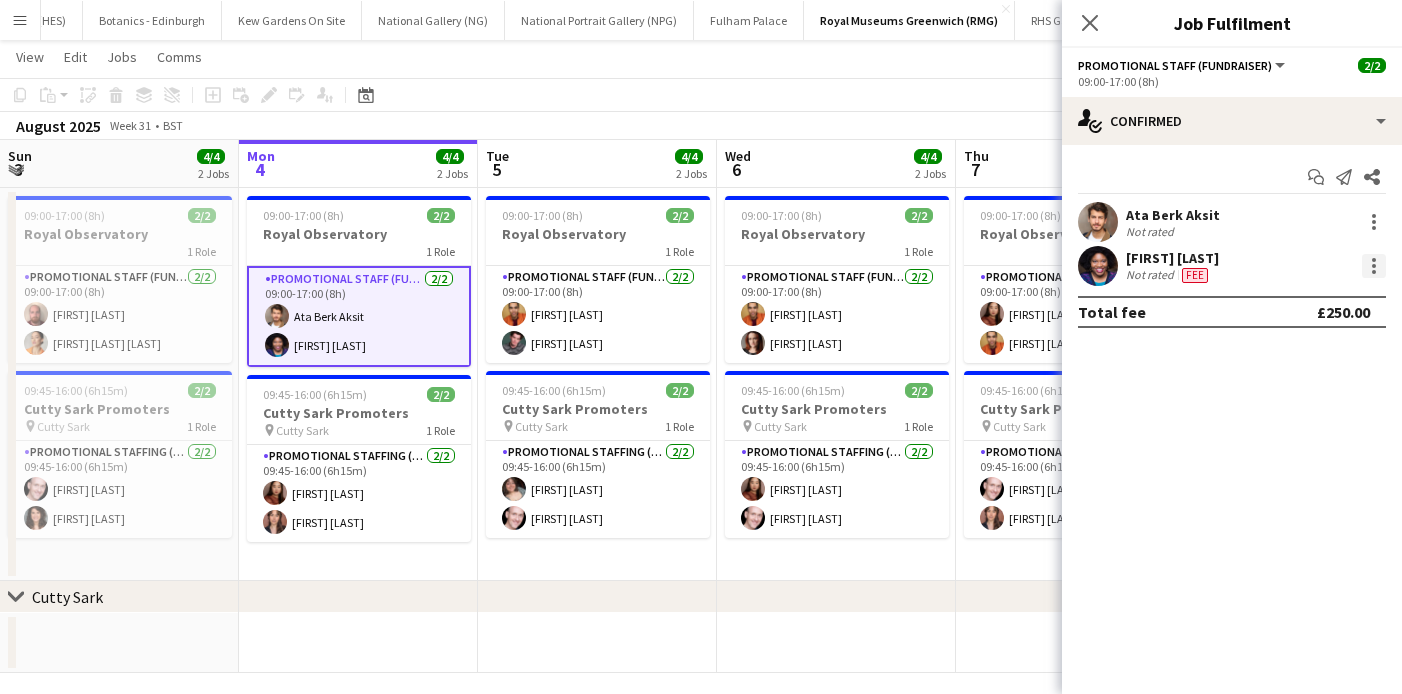 click at bounding box center [1374, 266] 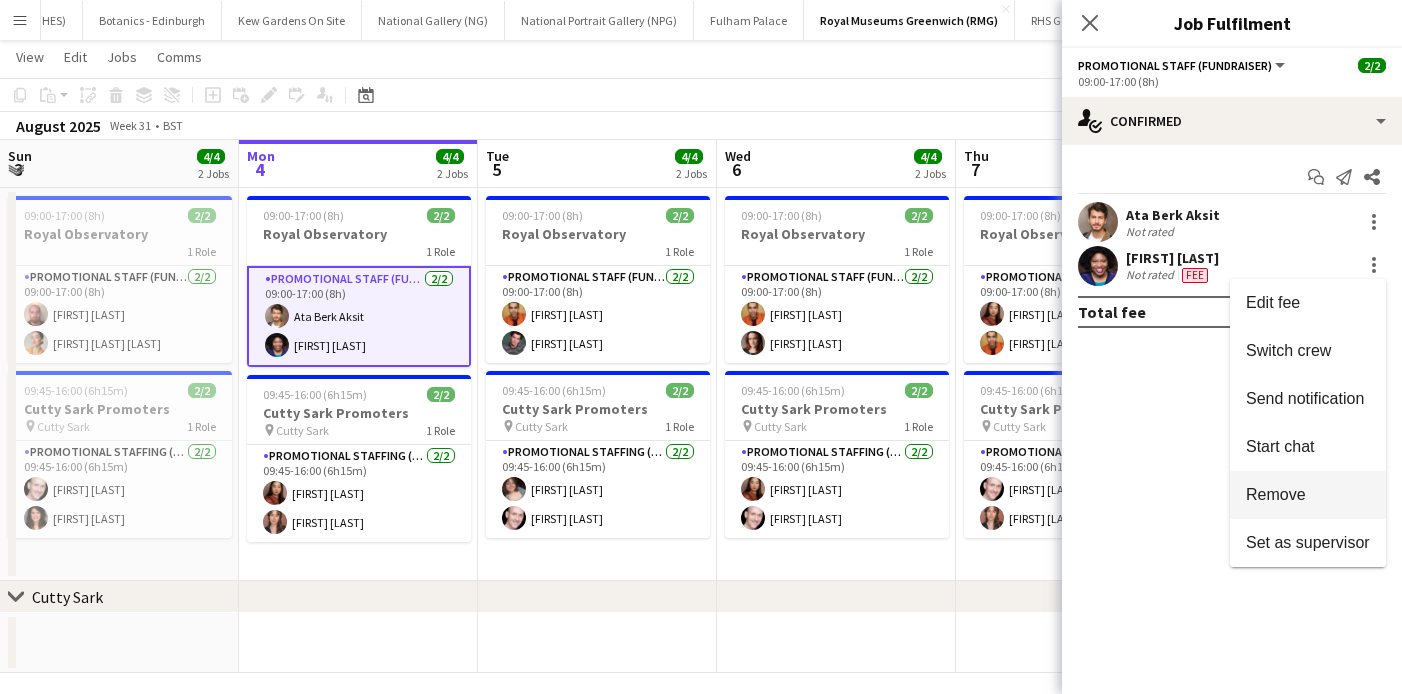 click on "Remove" at bounding box center [1308, 495] 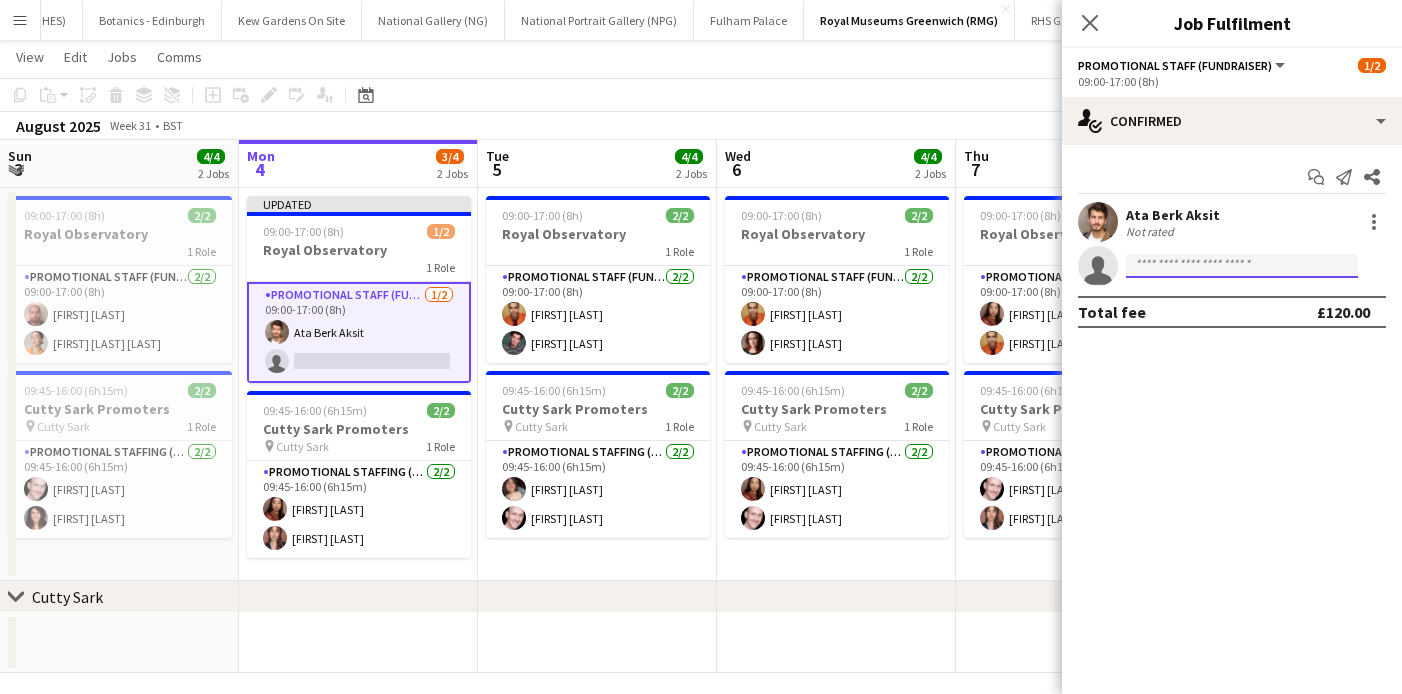 click 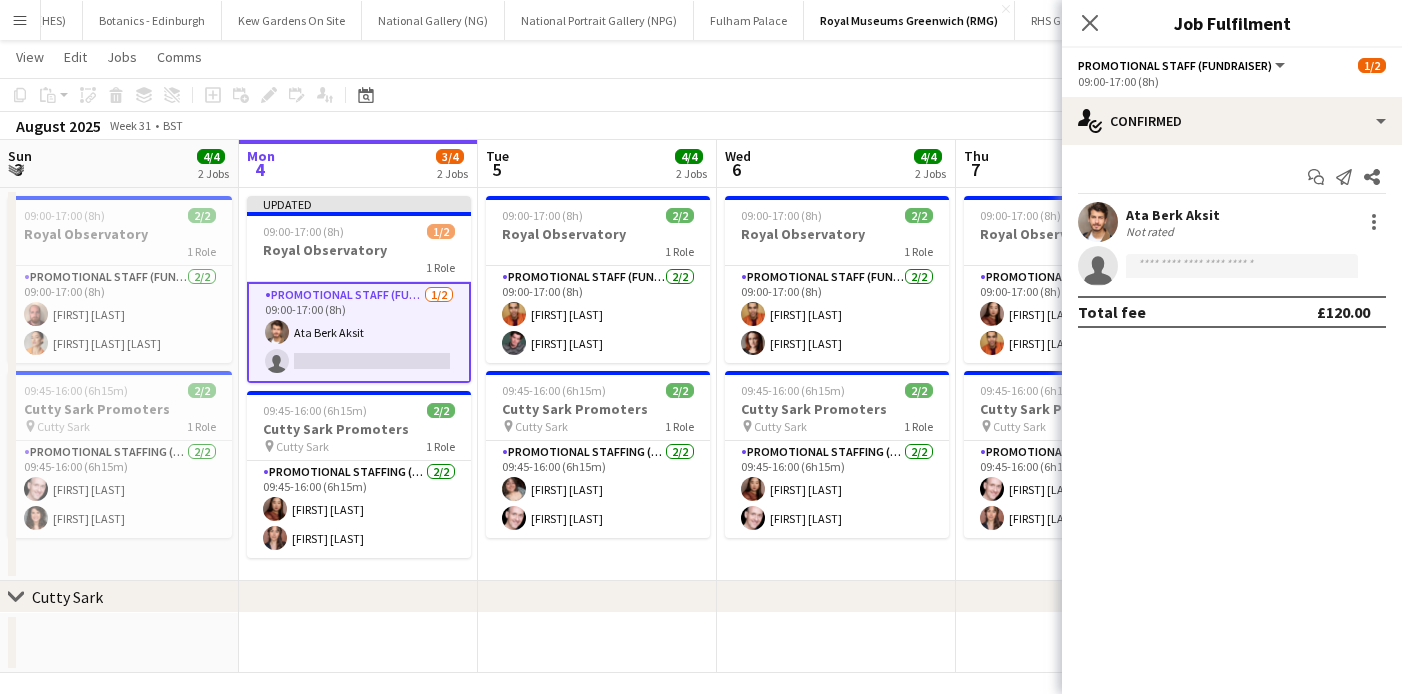 click on "Copy
Paste
Paste
Command
V Paste with crew
Command
Shift
V
Paste linked Job
Delete
Group
Ungroup
Add job
Add linked Job
Edit
Edit linked Job
Applicants
Date picker
AUG 2025 AUG 2025 Monday M Tuesday T Wednesday W Thursday T Friday F Saturday S Sunday S  AUG   1   2   3   4   5   6   7   8   9   10   11   12   13   14   15   16   17   18   19   20   21   22   23   24   25" 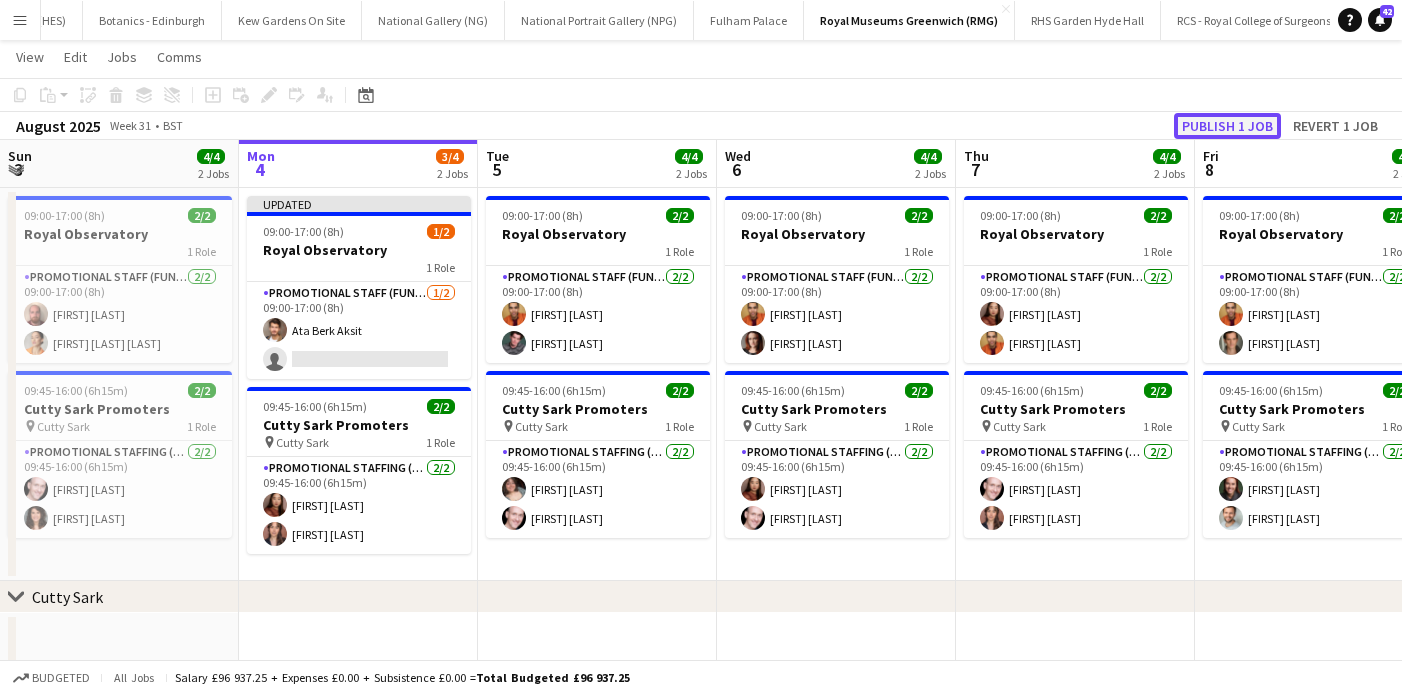 click on "Publish 1 job" 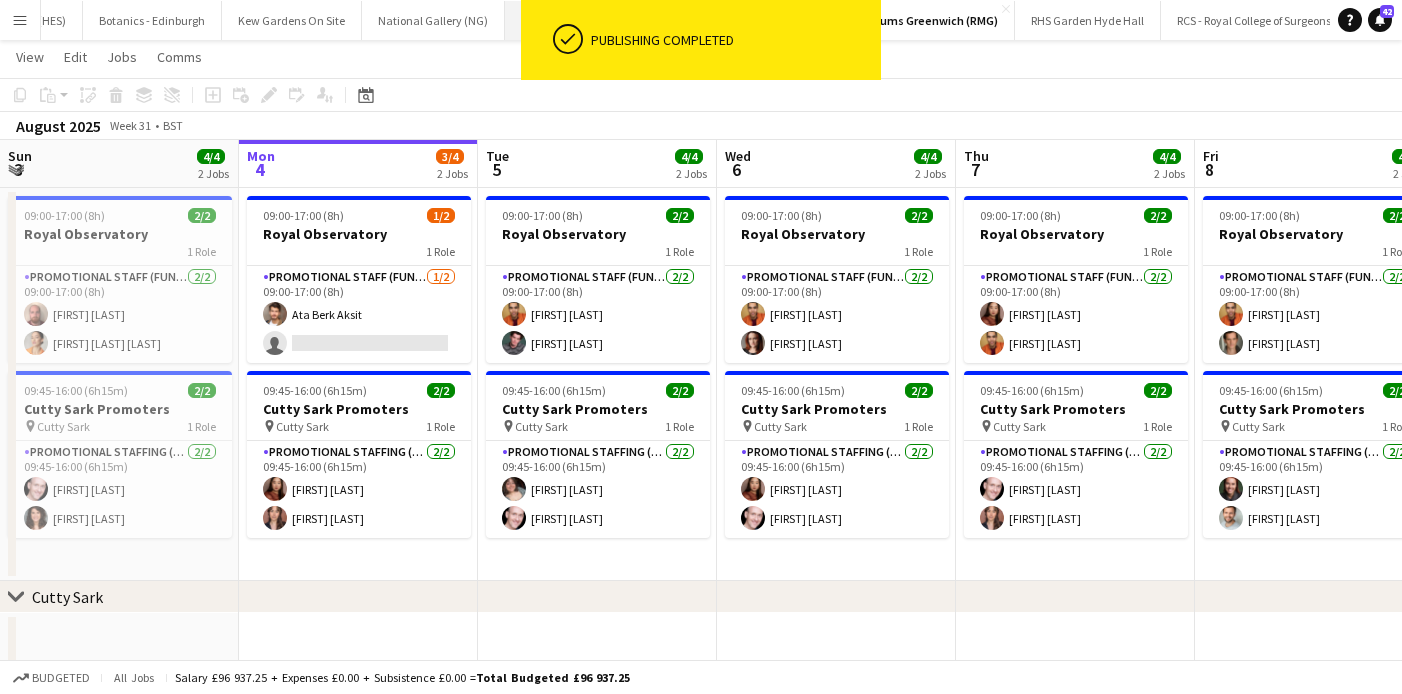 click on "National Portrait Gallery (NPG)
Close" at bounding box center [599, 20] 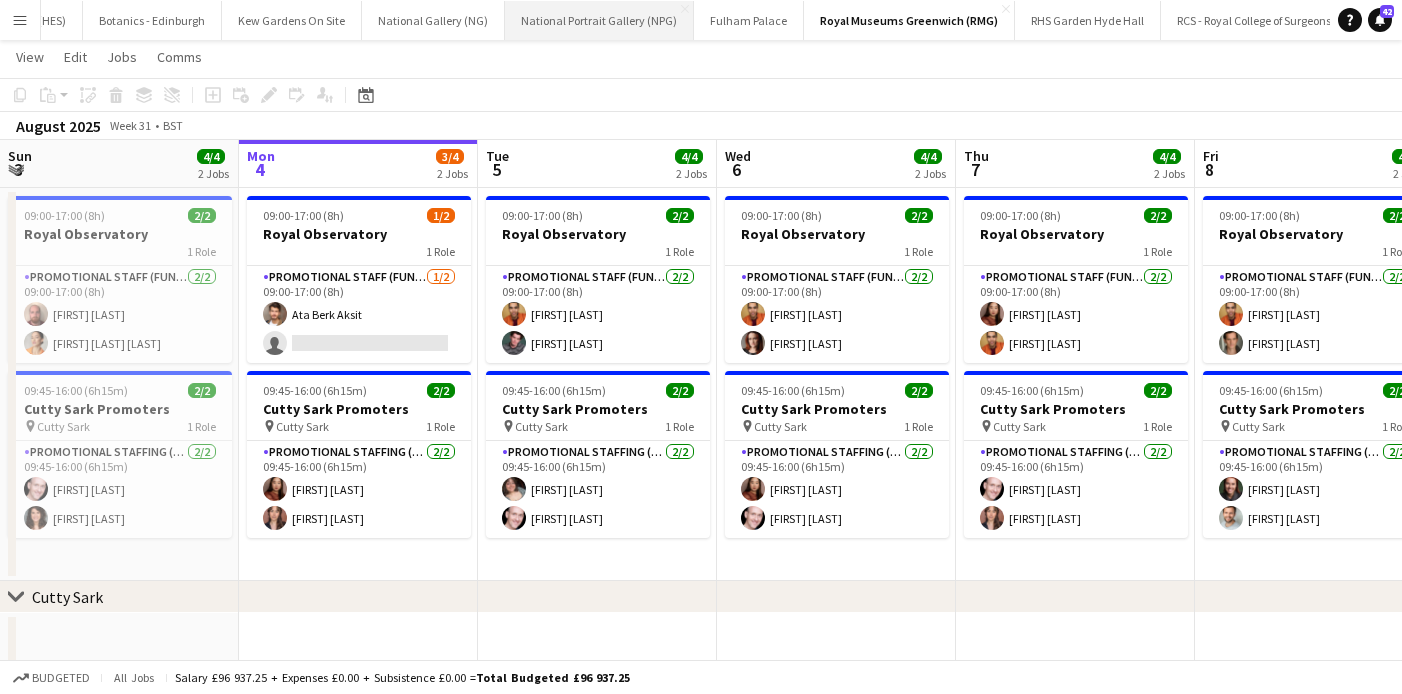 scroll, scrollTop: 0, scrollLeft: 0, axis: both 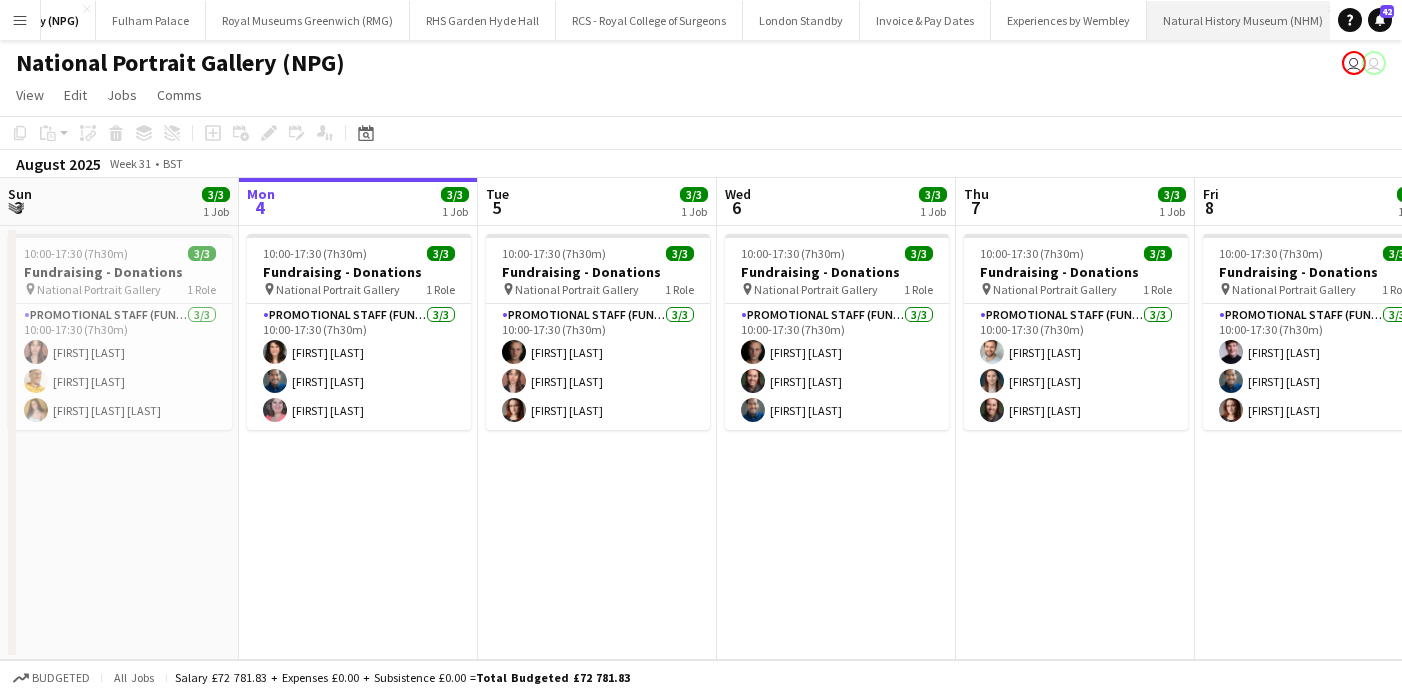 click on "Natural History Museum (NHM)
Close" at bounding box center (1243, 20) 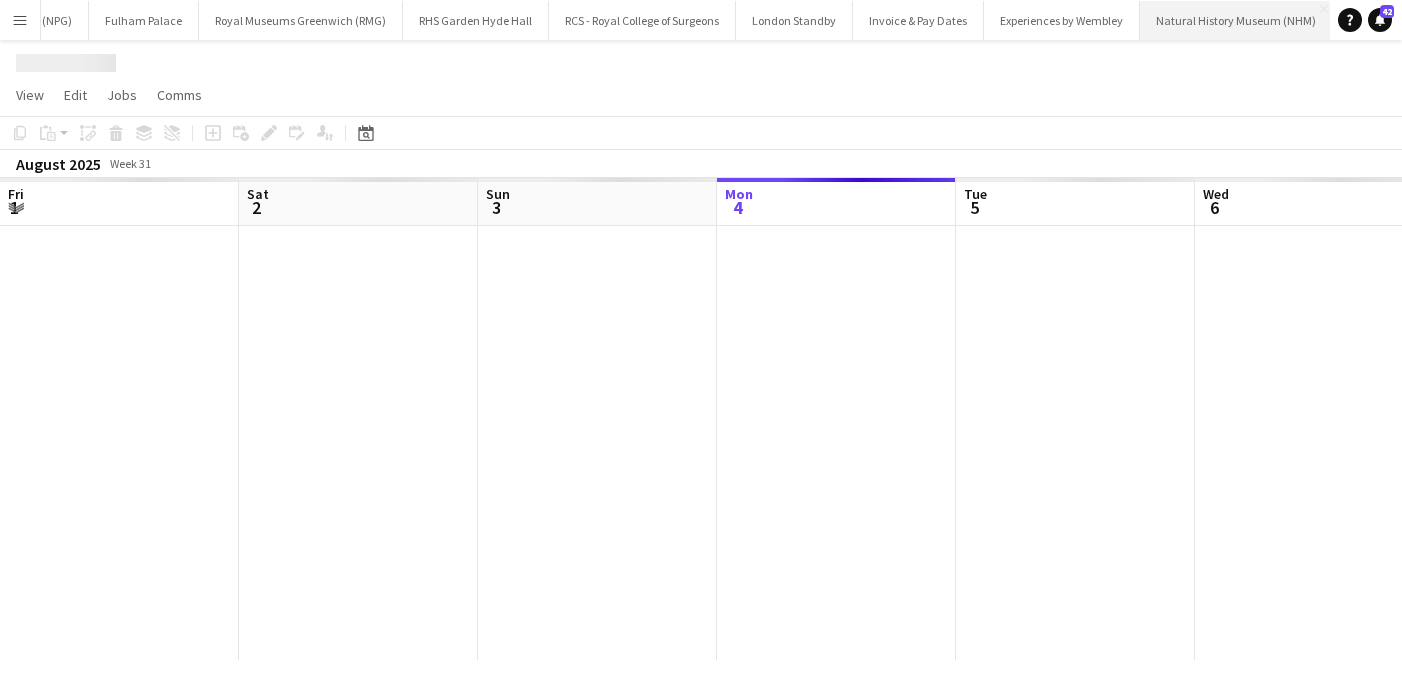 scroll, scrollTop: 0, scrollLeft: 870, axis: horizontal 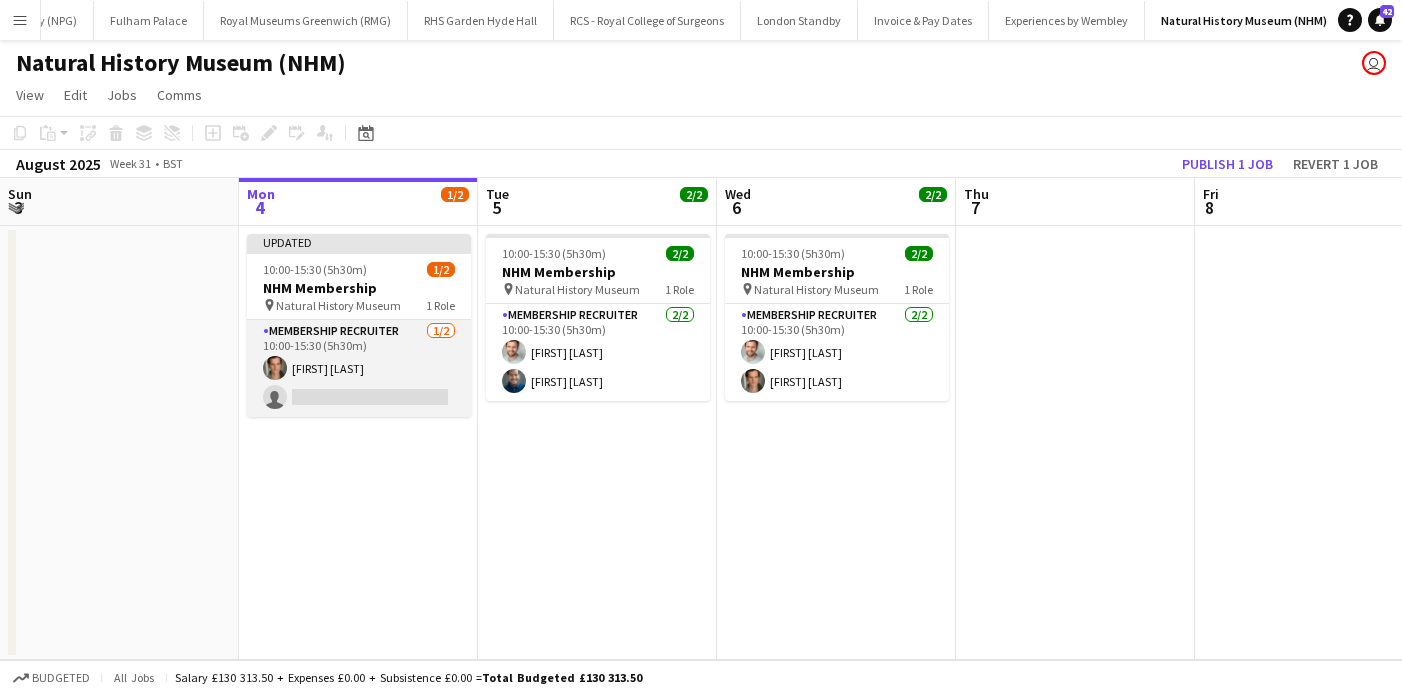 click on "Membership Recruiter   1/2   10:00-15:30 (5h30m)
[FIRST] [LAST]
single-neutral-actions" at bounding box center [359, 368] 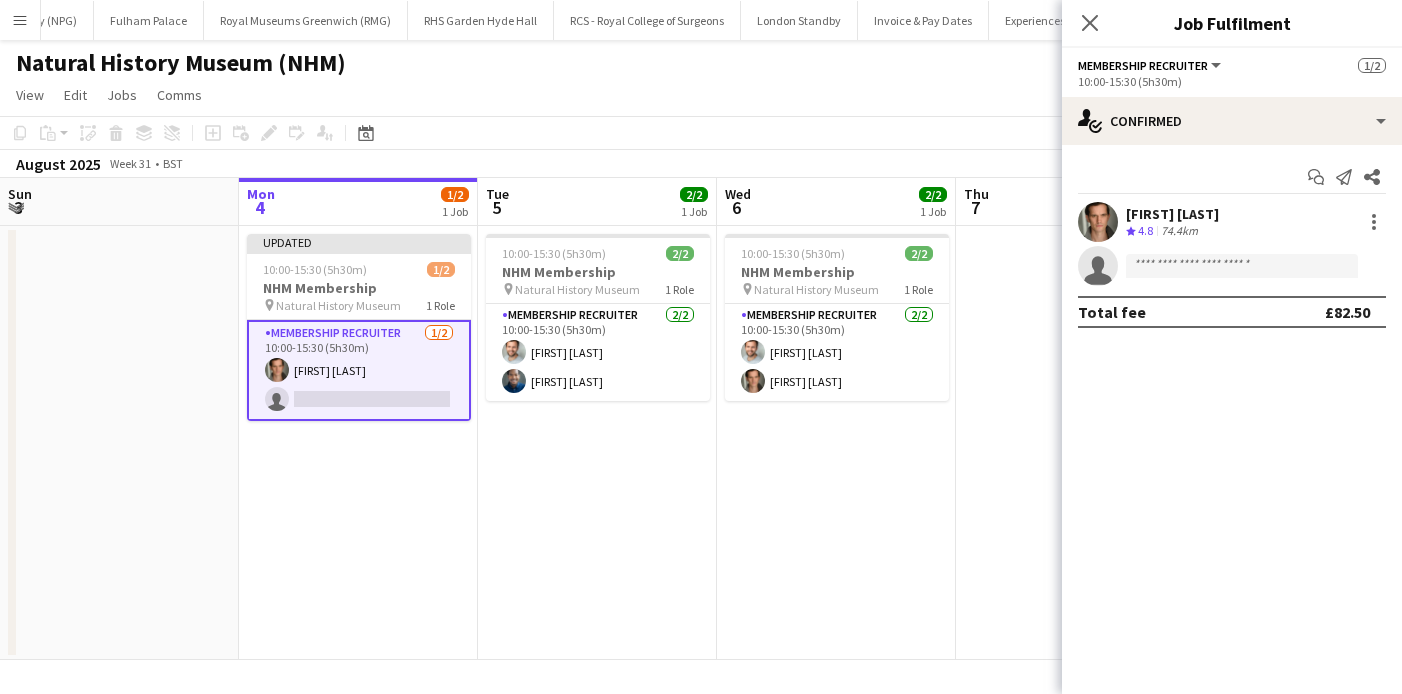 click on "single-neutral-actions" 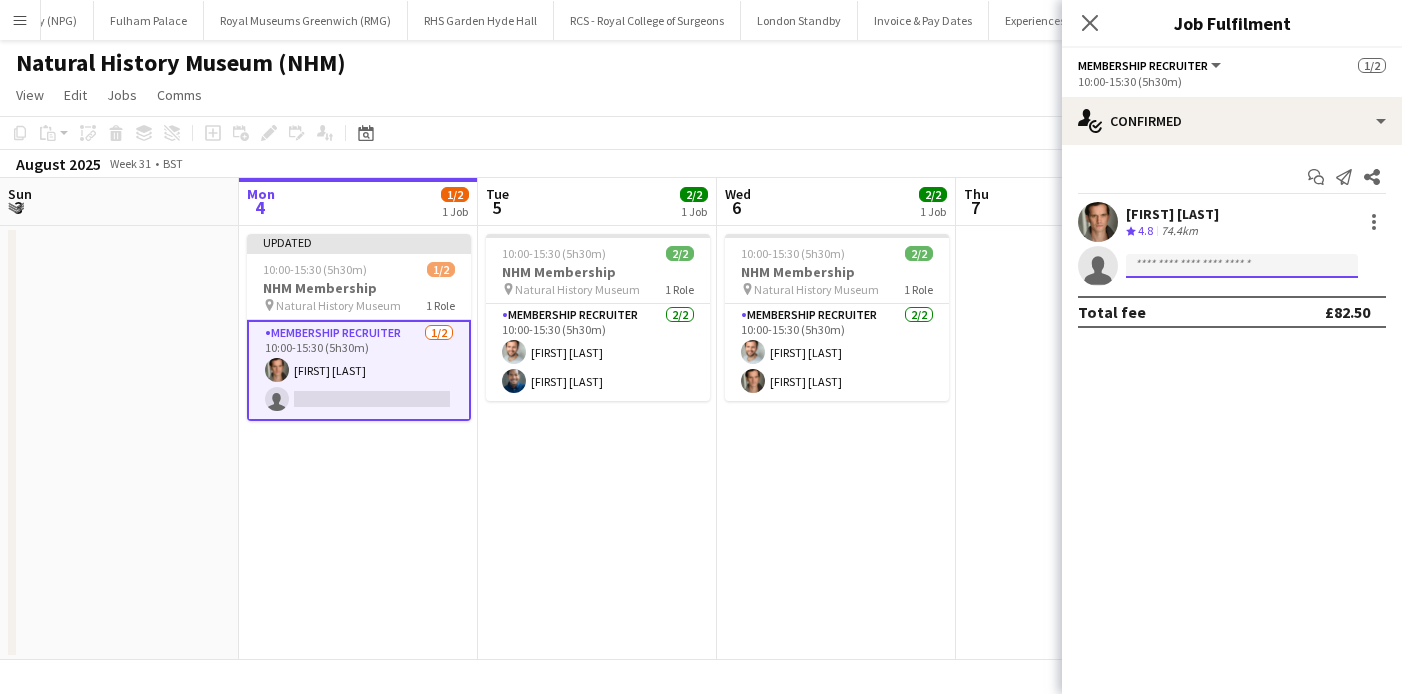 click 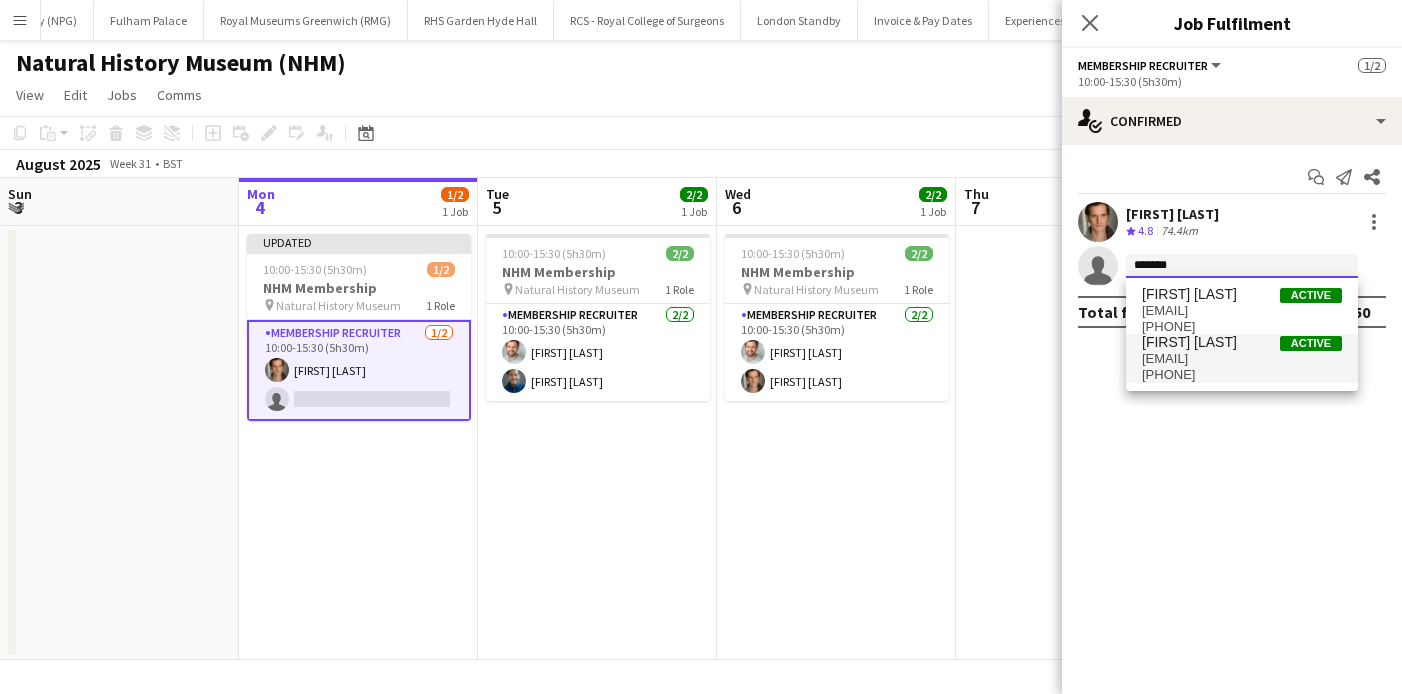 type on "*******" 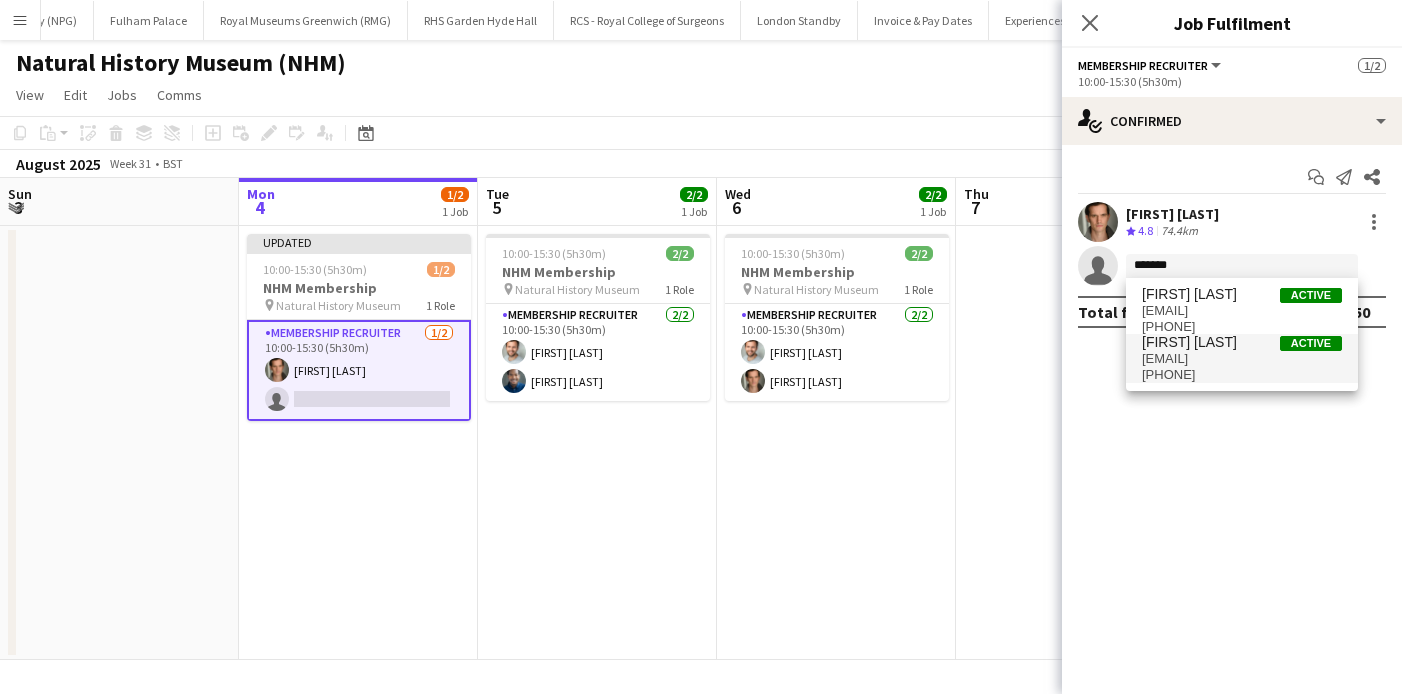 click on "[FIRST] [LAST]" at bounding box center (1189, 342) 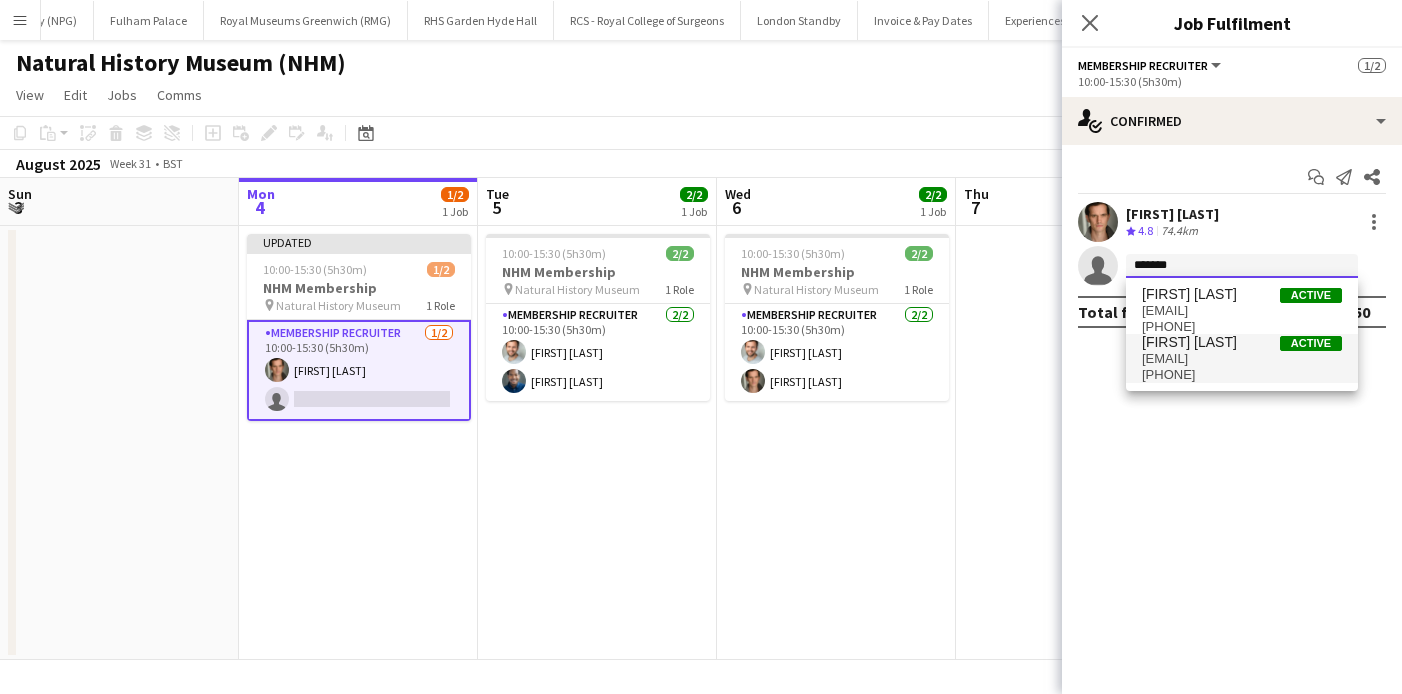 type 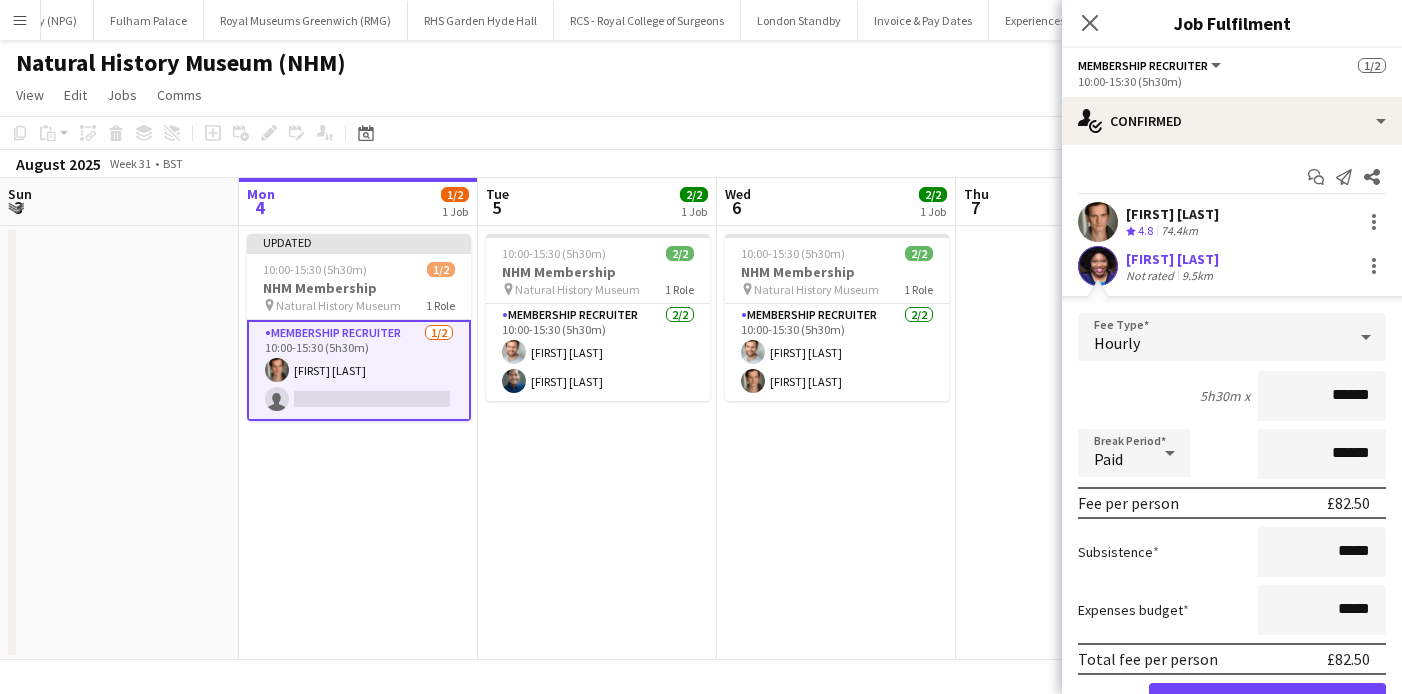 click 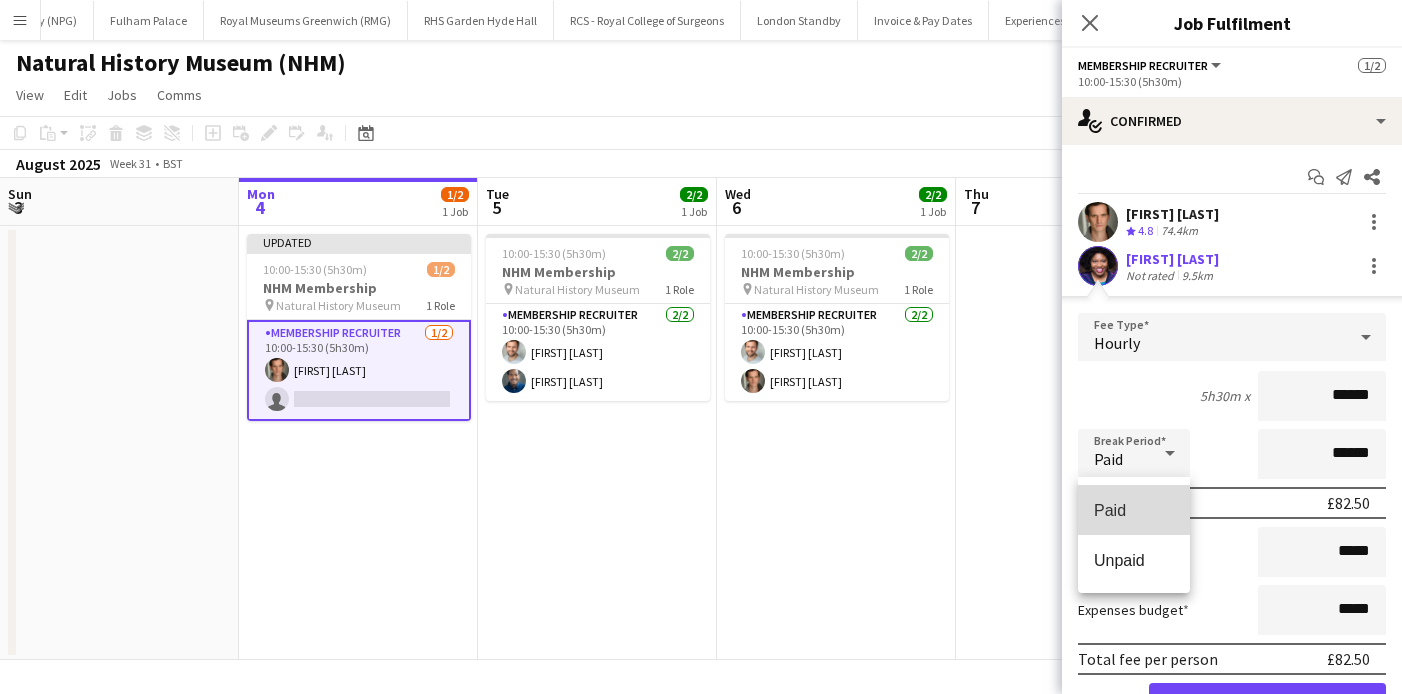 click on "Paid" at bounding box center (1134, 510) 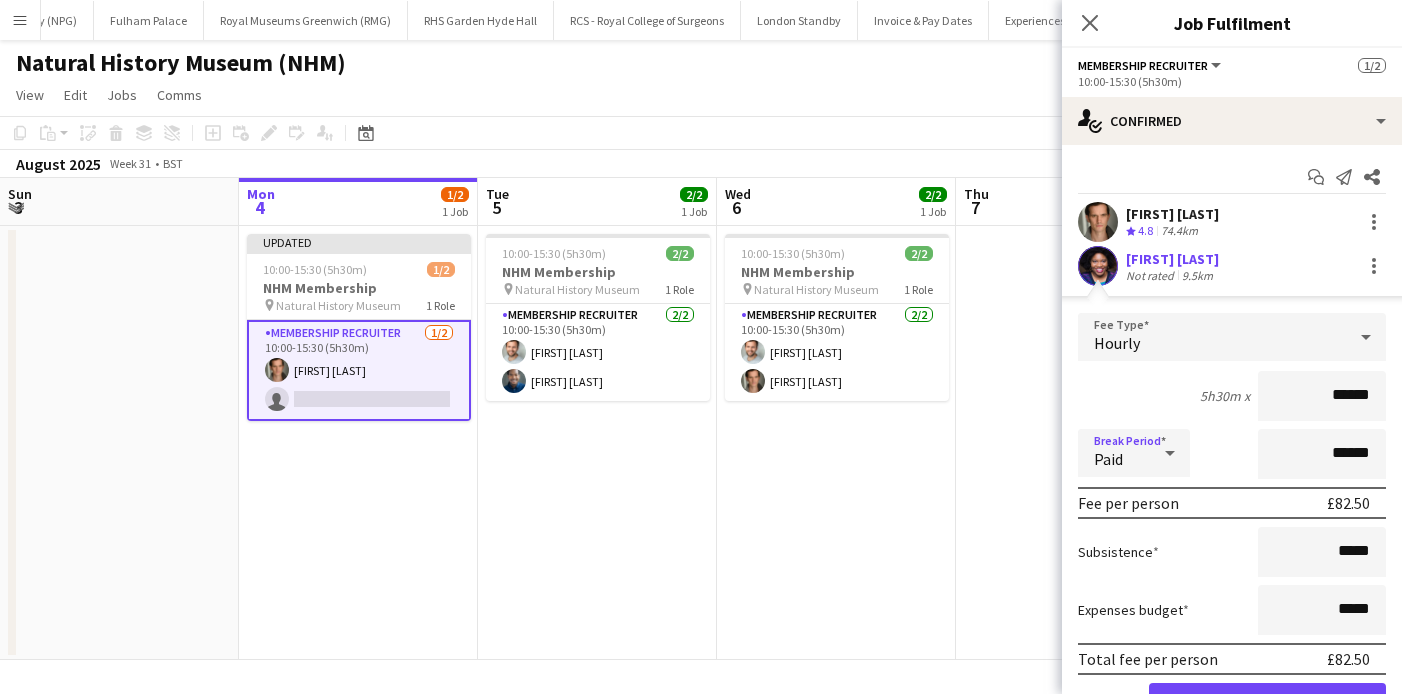 click on "Hourly" at bounding box center [1212, 337] 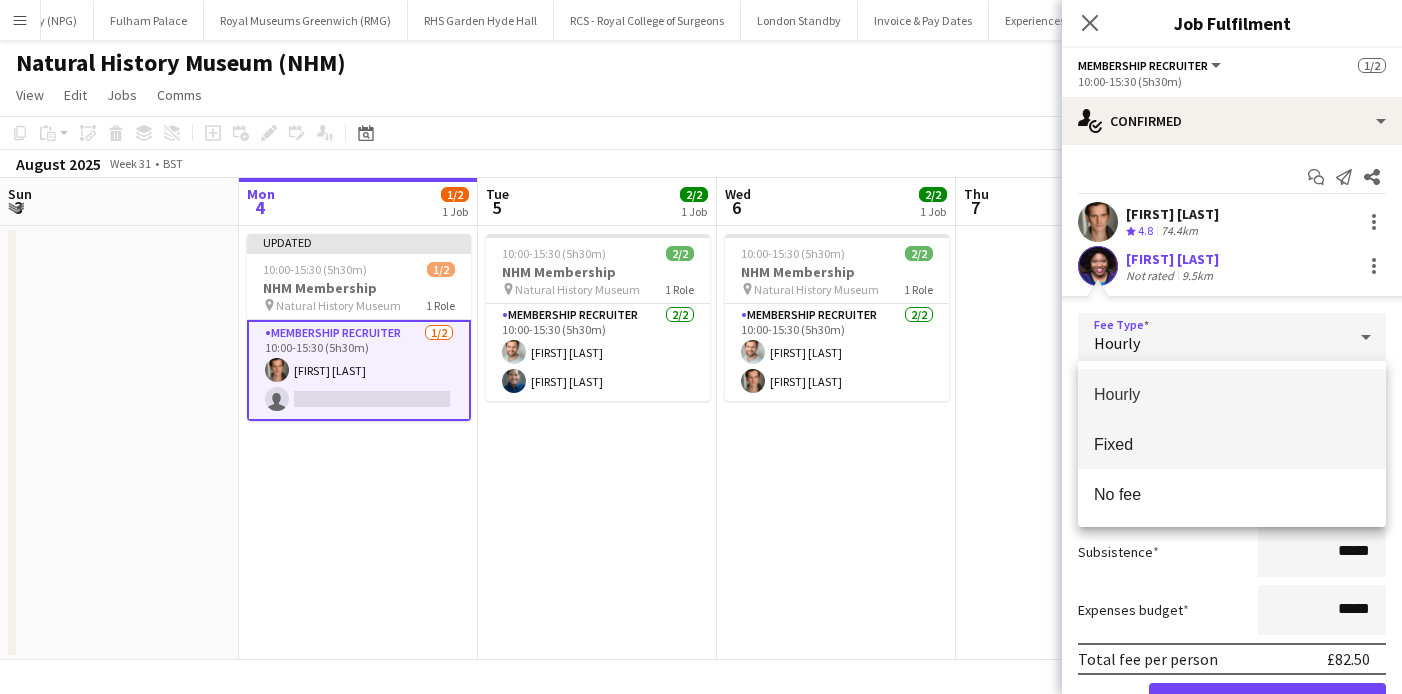 click on "Fixed" at bounding box center (1232, 444) 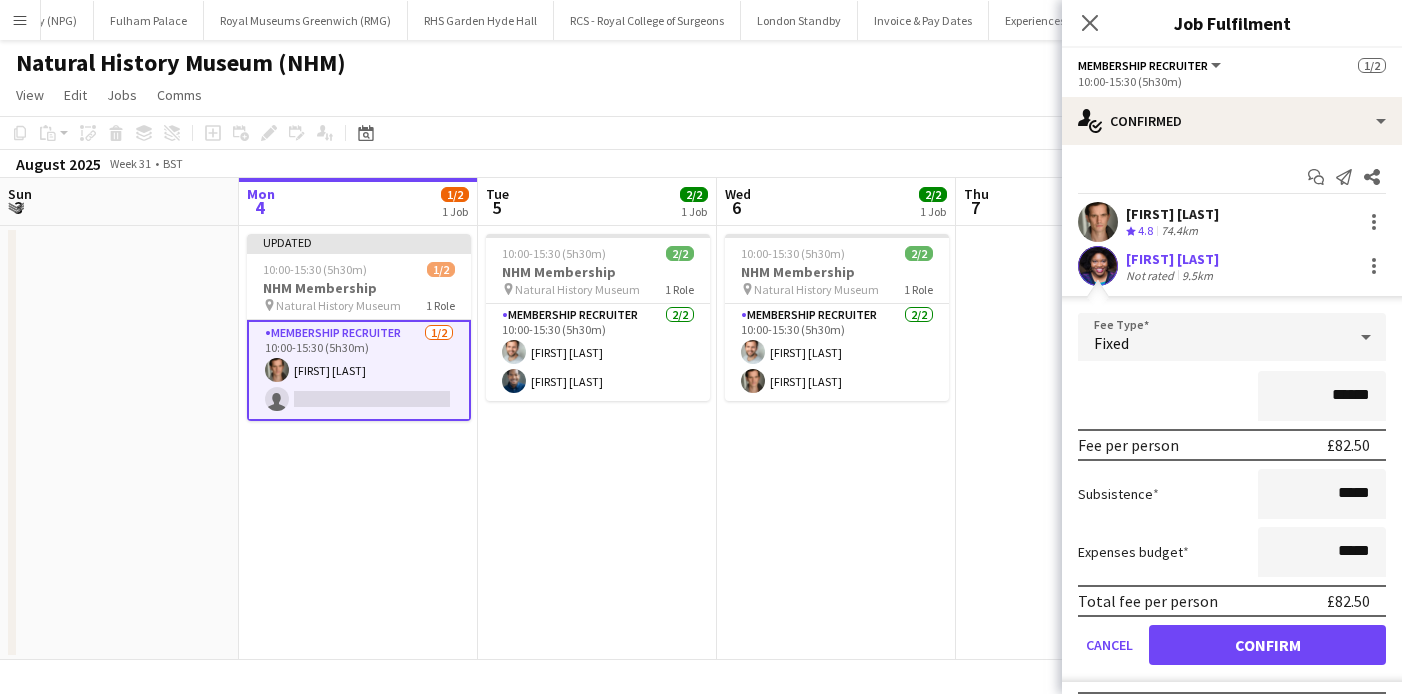drag, startPoint x: 1371, startPoint y: 397, endPoint x: 1291, endPoint y: 396, distance: 80.00625 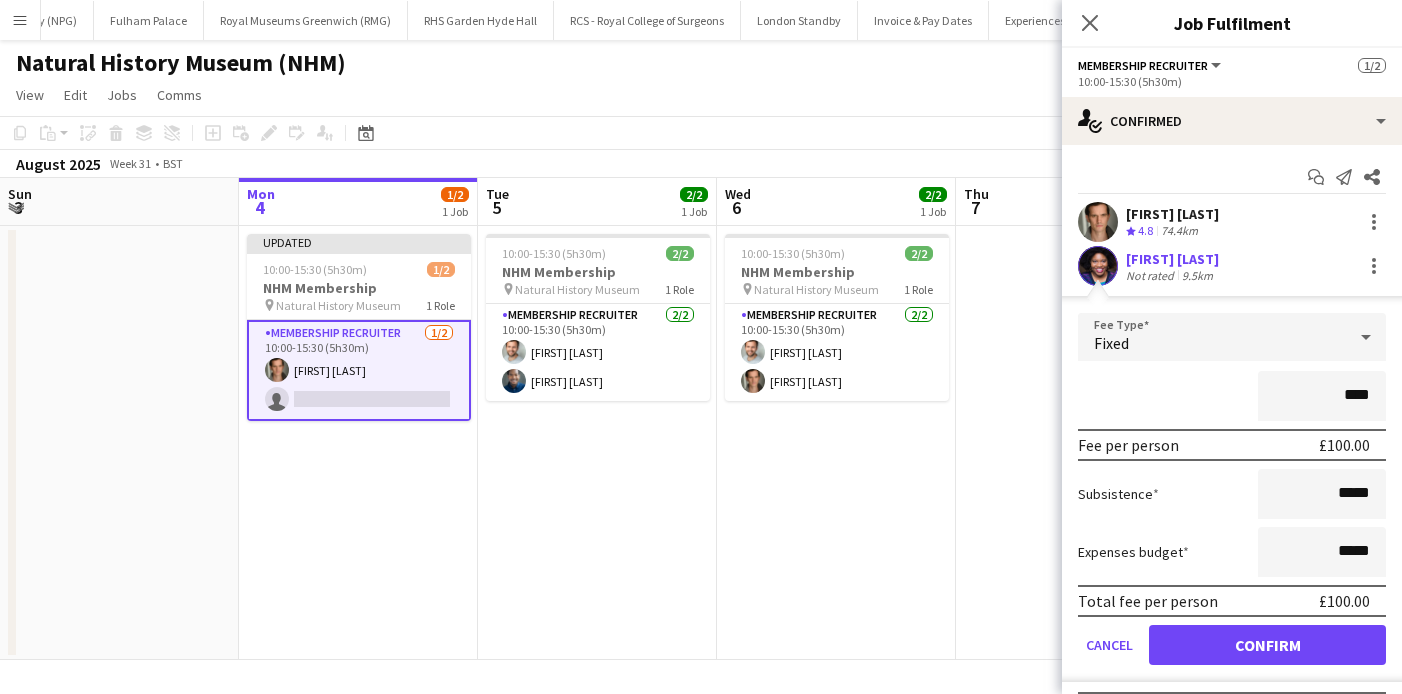 type on "*******" 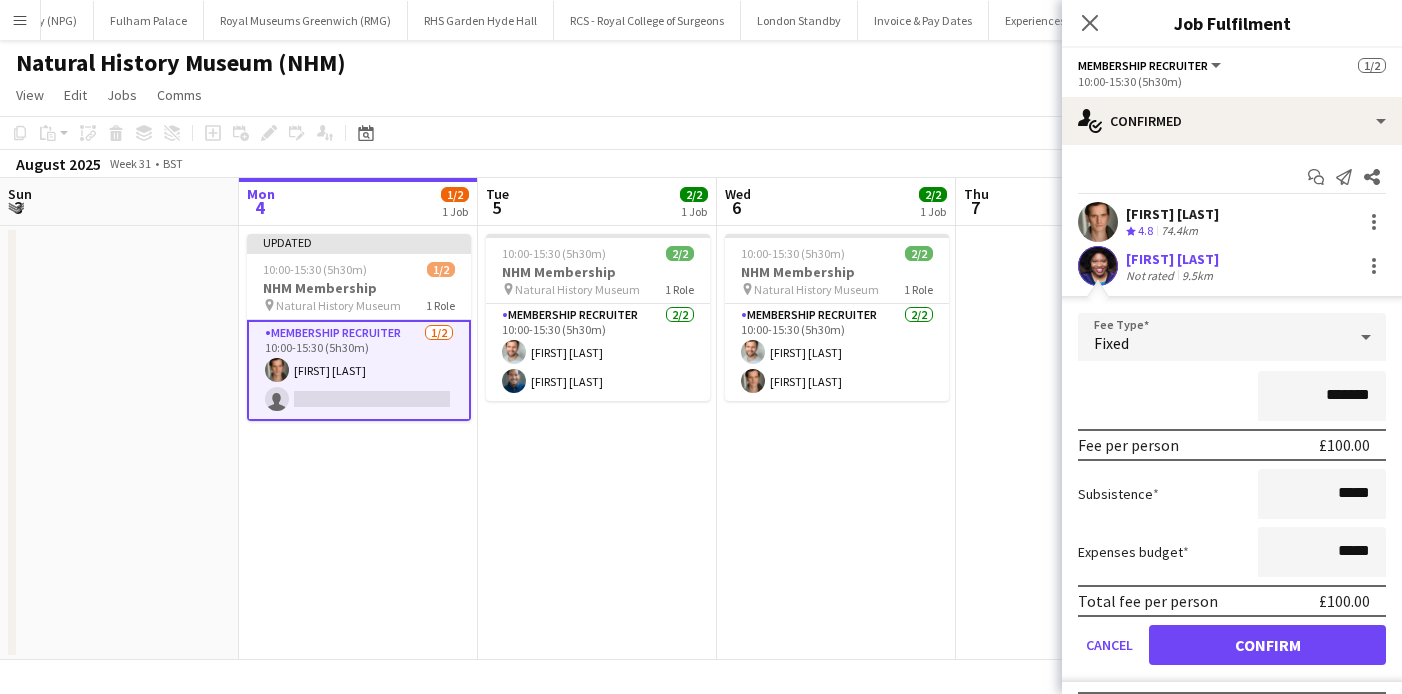 click on "*******" at bounding box center [1232, 396] 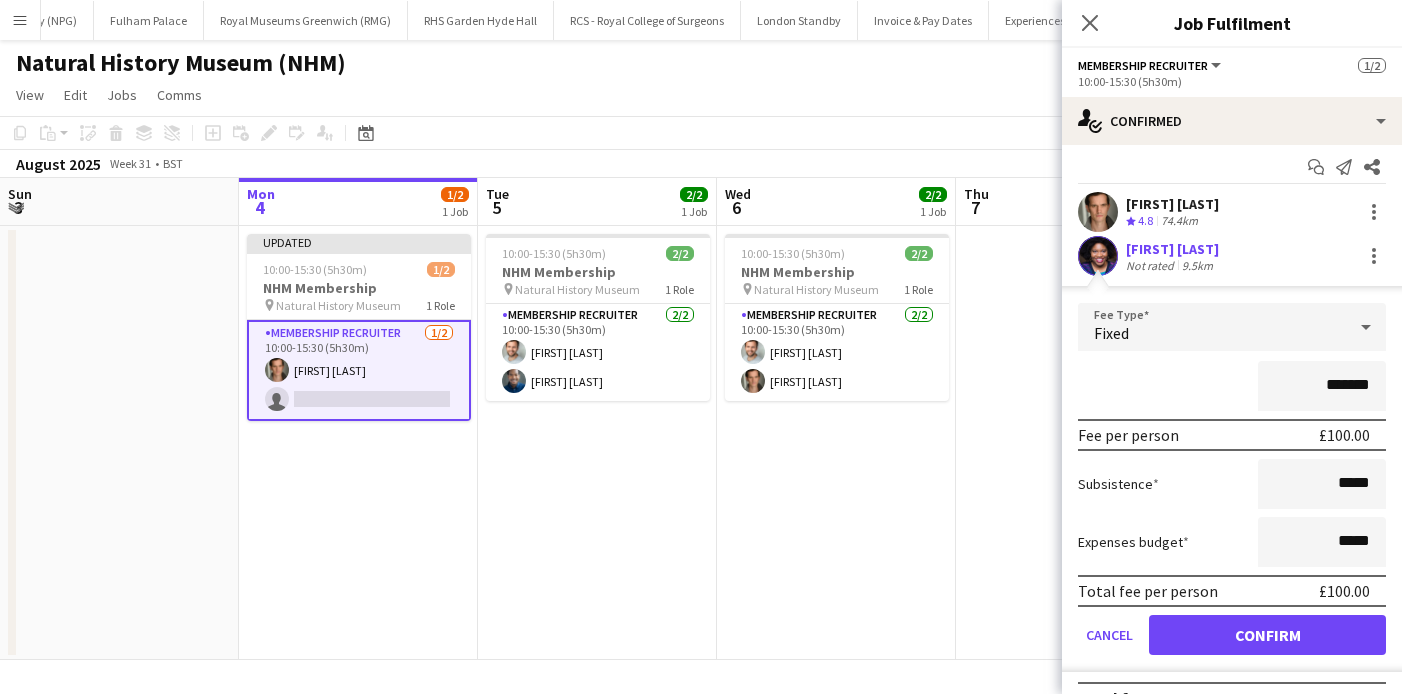 scroll, scrollTop: 11, scrollLeft: 0, axis: vertical 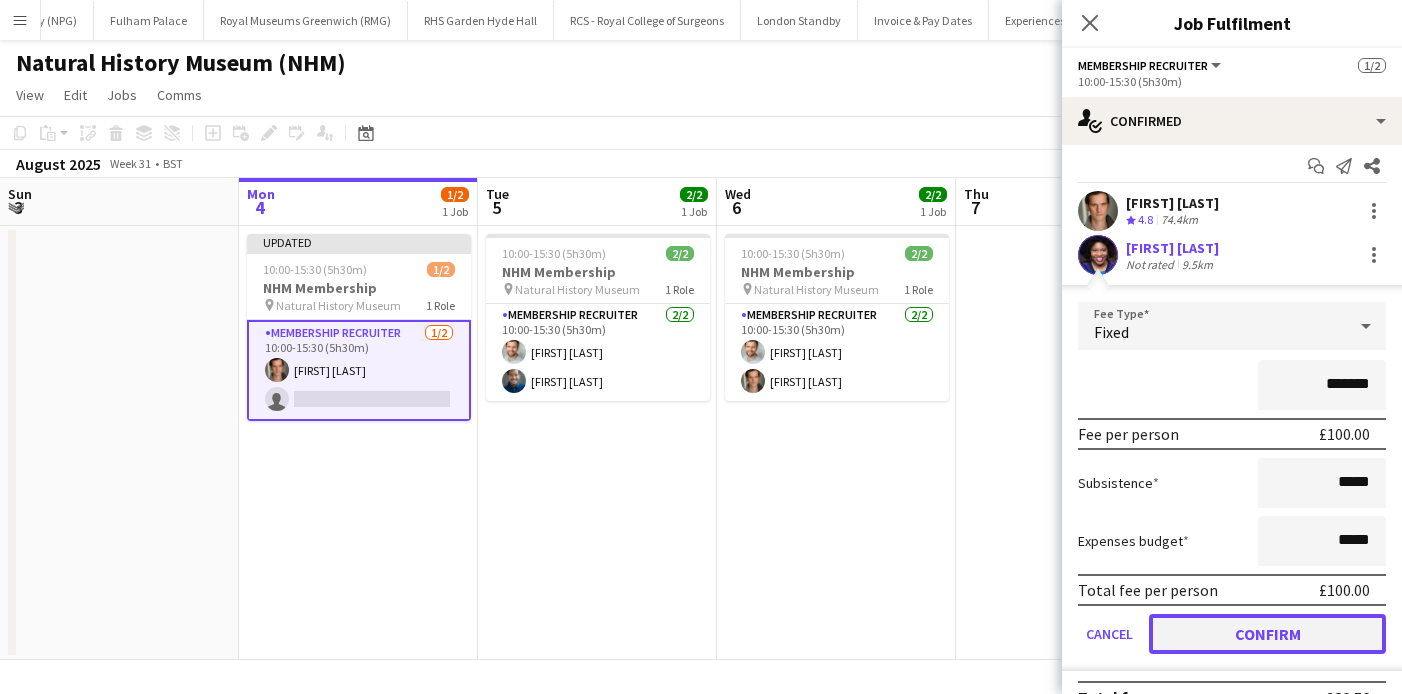 click on "Confirm" at bounding box center (1267, 634) 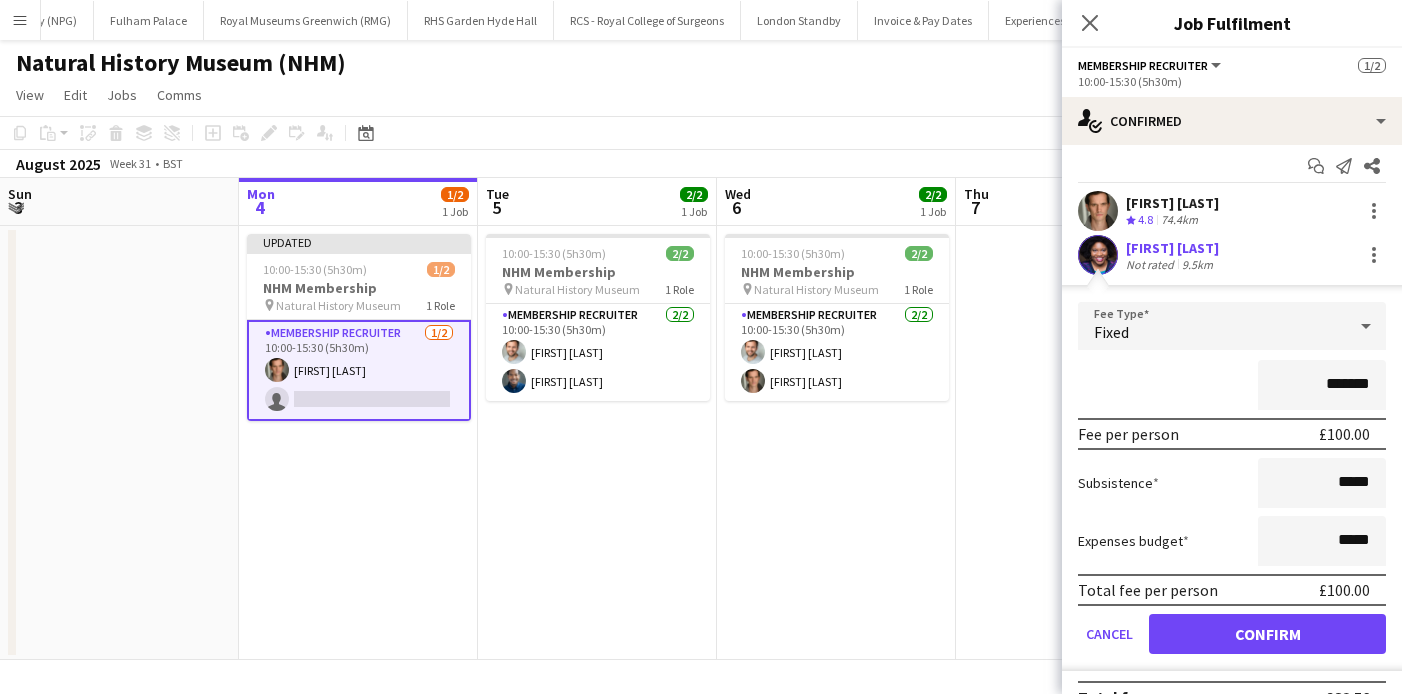 scroll, scrollTop: 0, scrollLeft: 0, axis: both 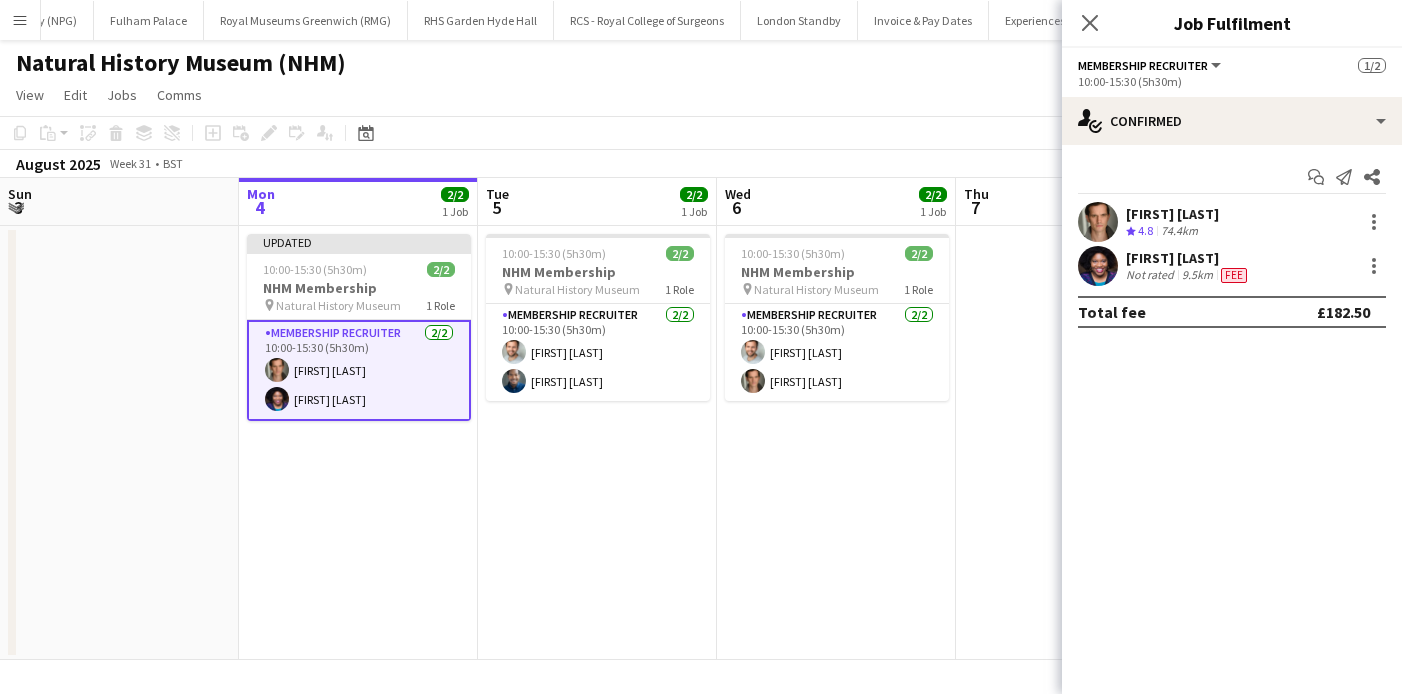 click on "Updated   10:00-15:30 (5h30m)    2/2   NHM Membership
pin
Natural History Museum    1 Role   Membership Recruiter   2/2   10:00-15:30 (5h30m)
[FIRST] [LAST] [FIRST] [LAST]" at bounding box center [358, 443] 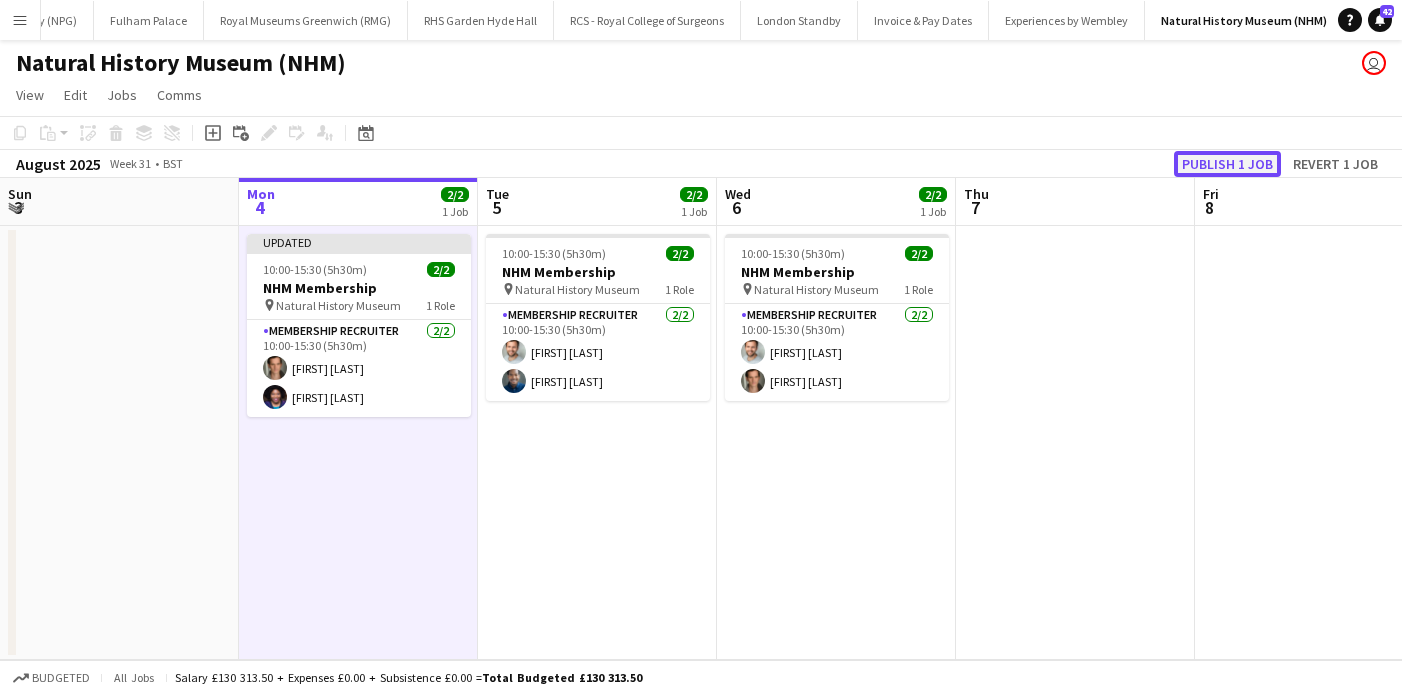 click on "Publish 1 job" 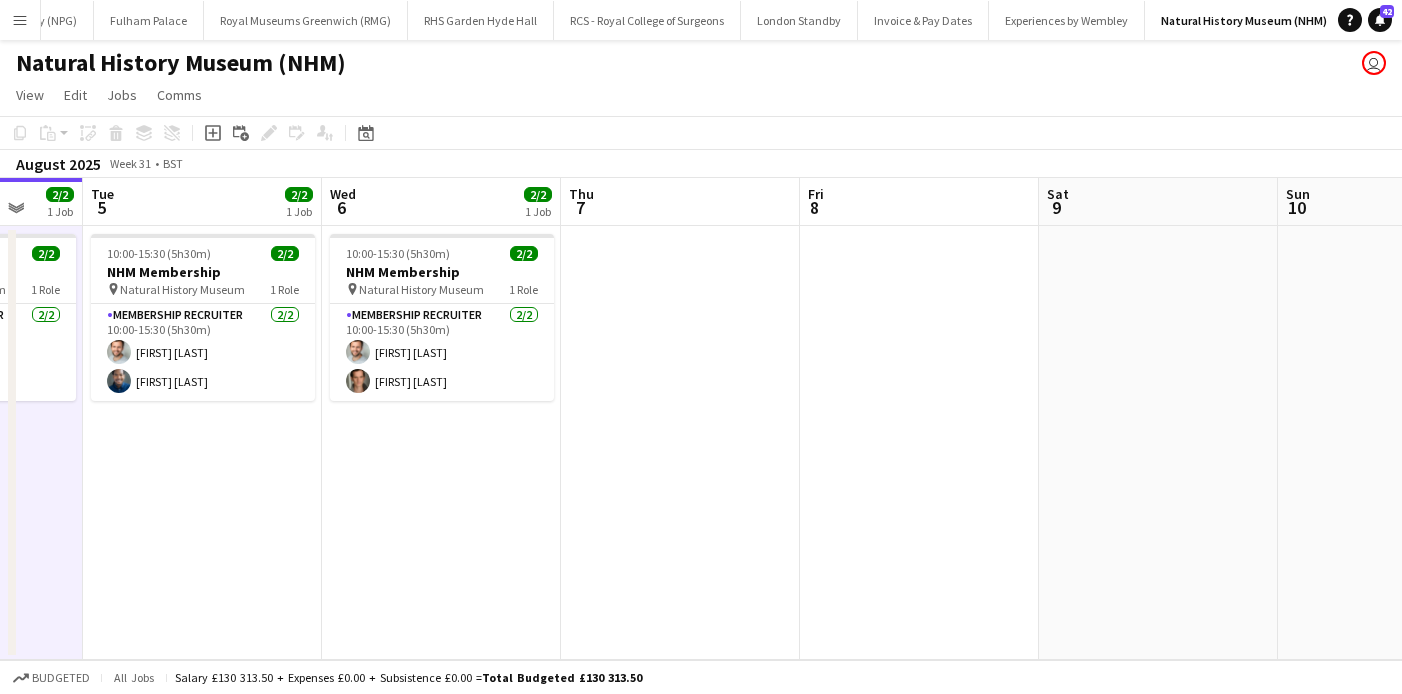 scroll, scrollTop: 0, scrollLeft: 424, axis: horizontal 